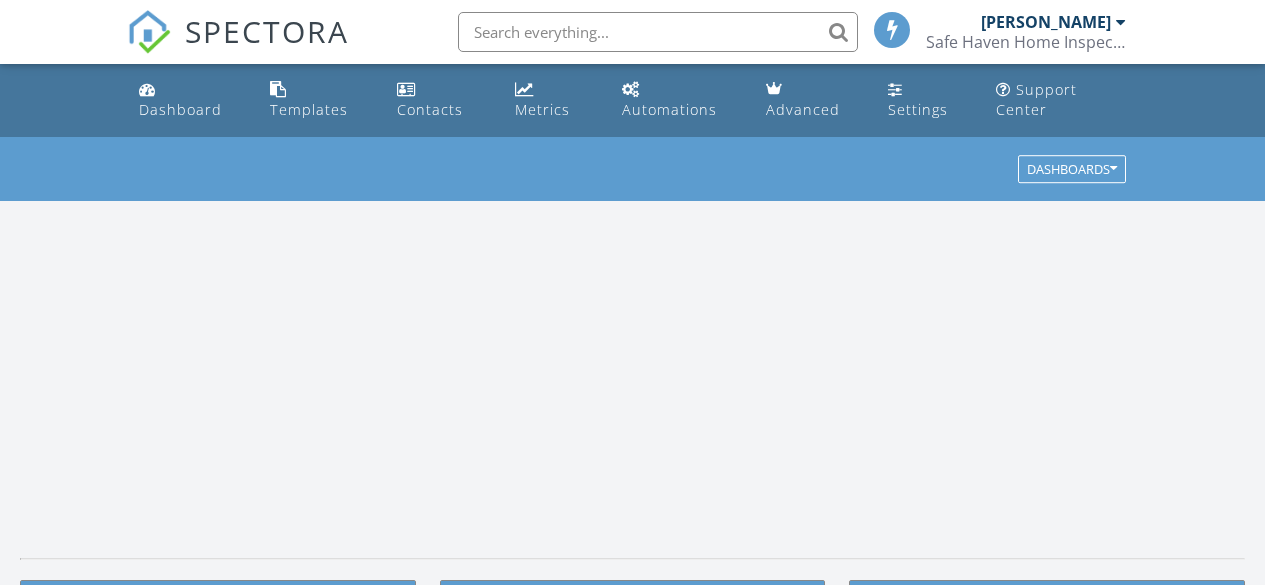 scroll, scrollTop: 0, scrollLeft: 0, axis: both 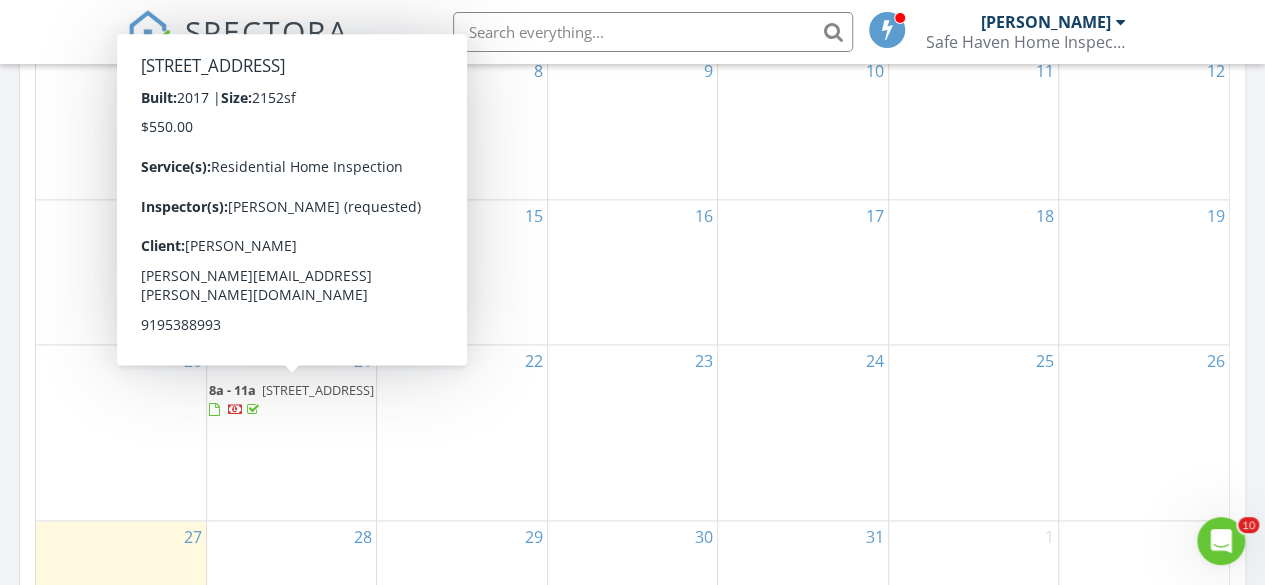 click at bounding box center [214, 410] 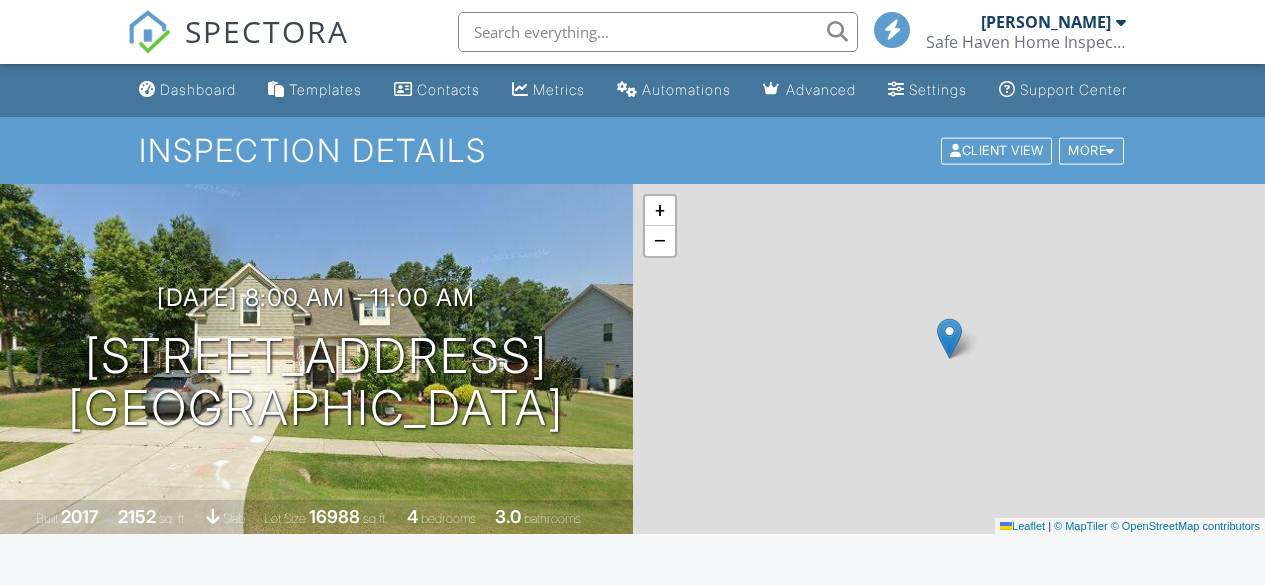 scroll, scrollTop: 0, scrollLeft: 0, axis: both 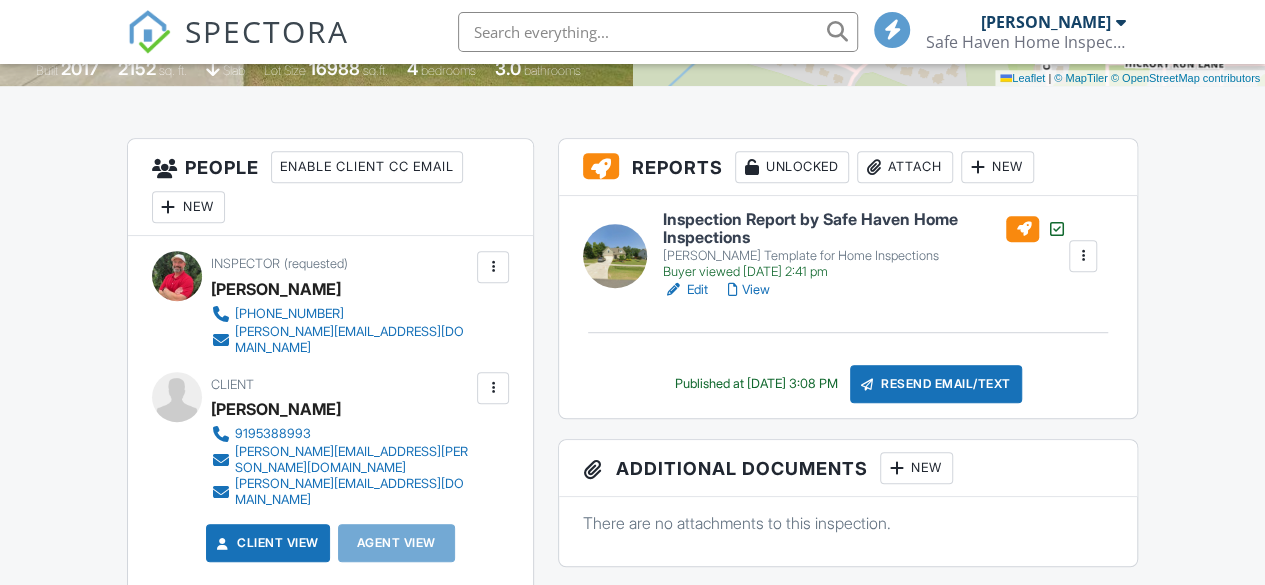 click on "Edit" at bounding box center (685, 290) 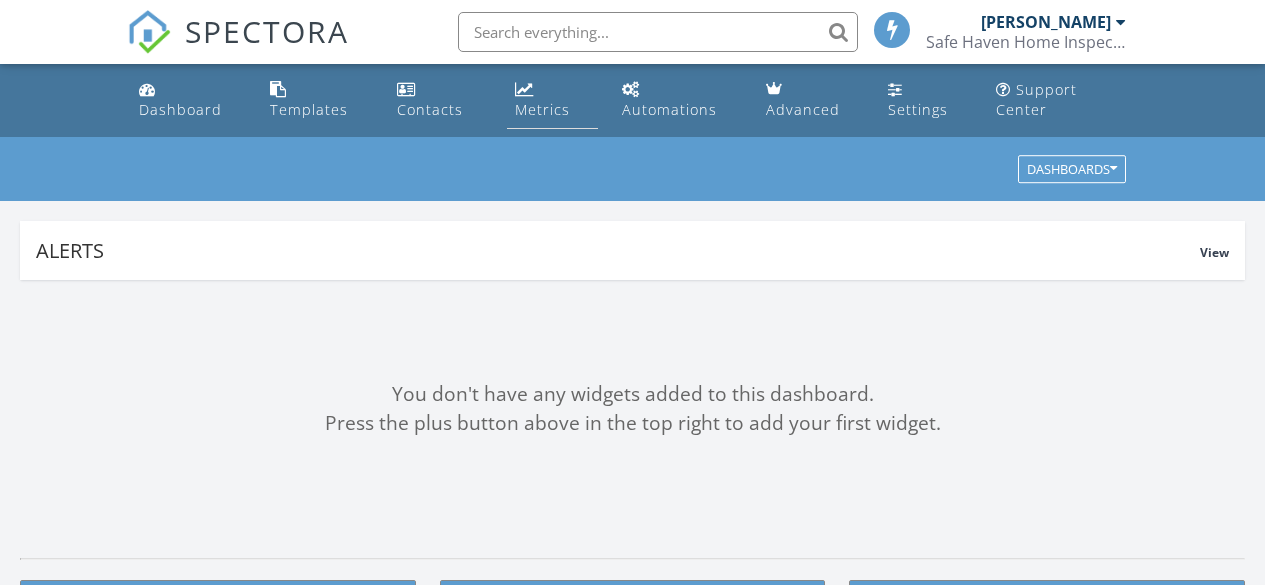 scroll, scrollTop: 0, scrollLeft: 0, axis: both 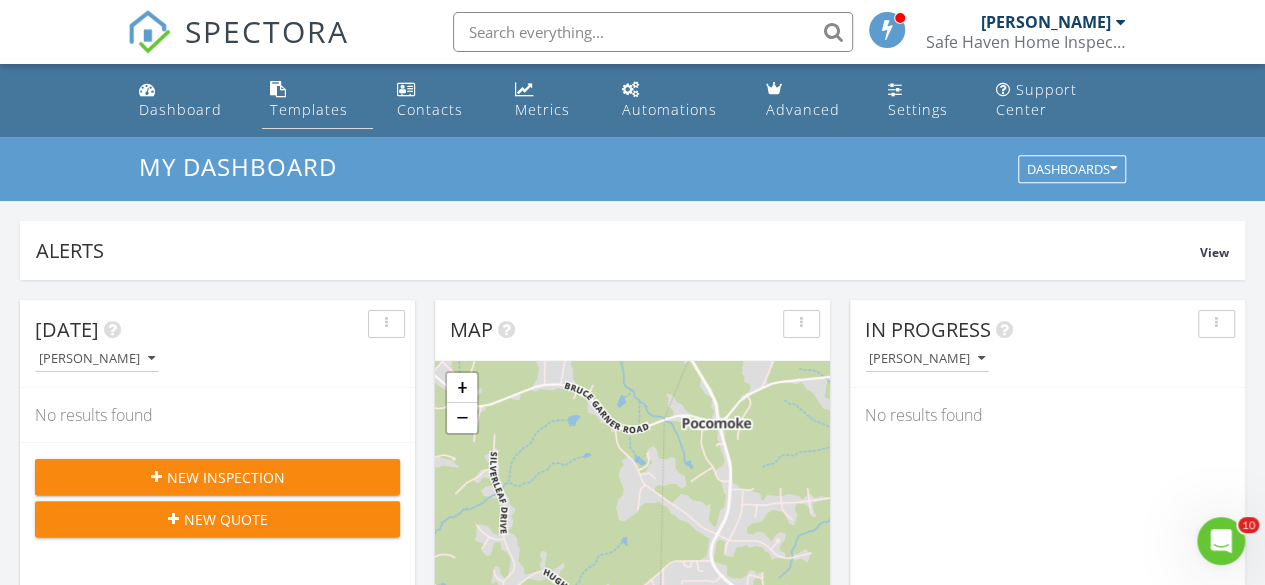 click on "Templates" at bounding box center (309, 109) 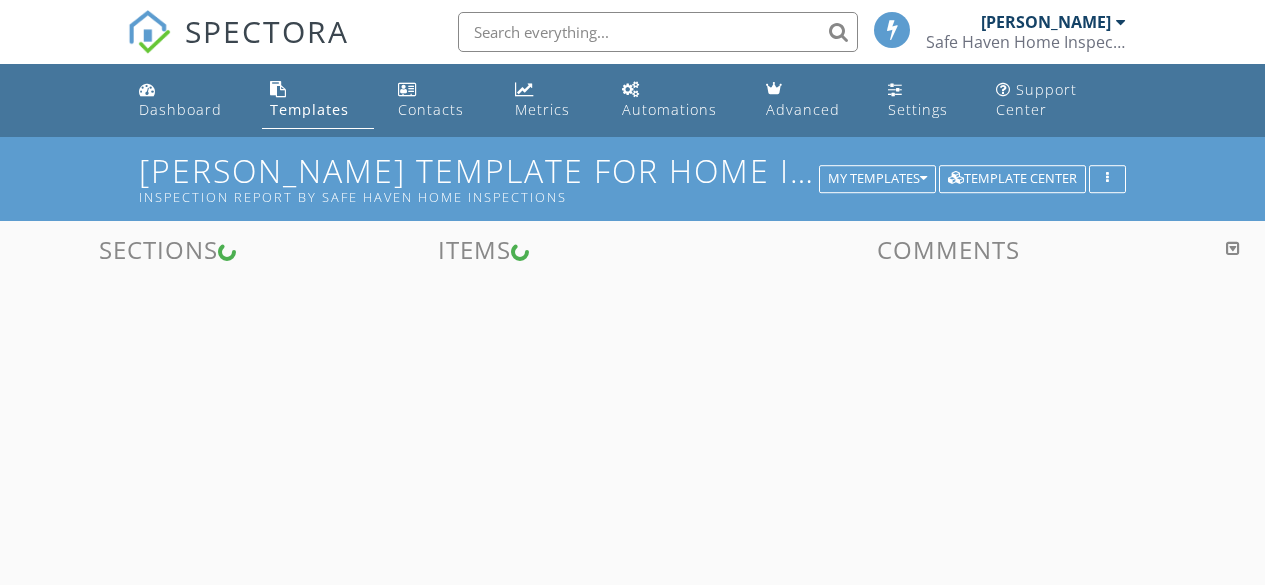 scroll, scrollTop: 0, scrollLeft: 0, axis: both 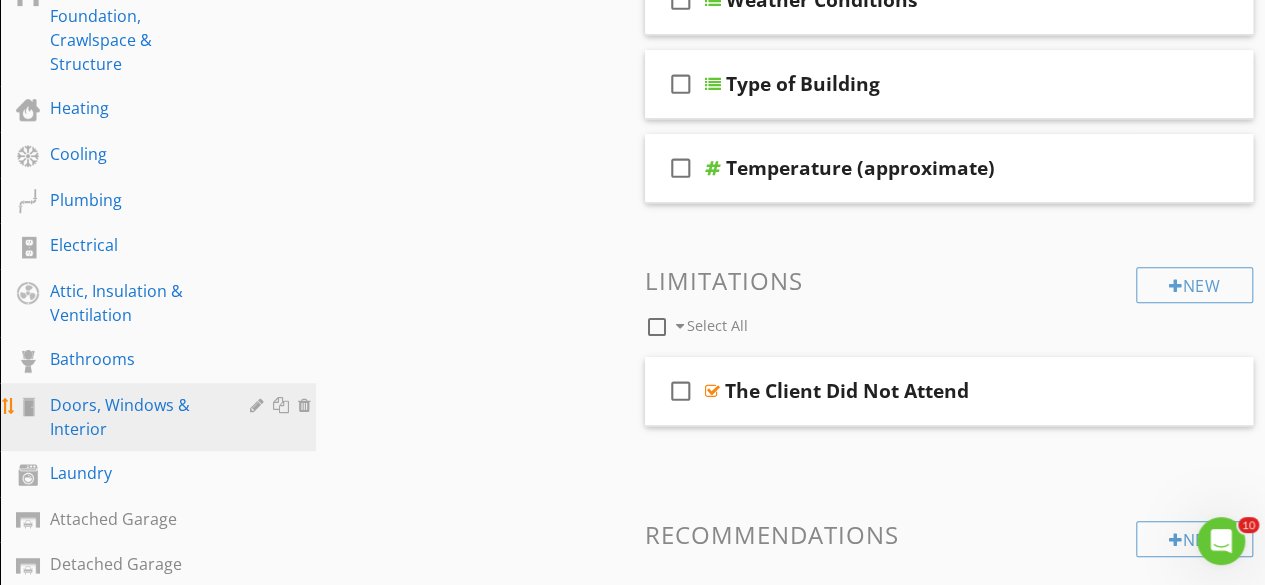 click on "Doors, Windows & Interior" at bounding box center [135, 417] 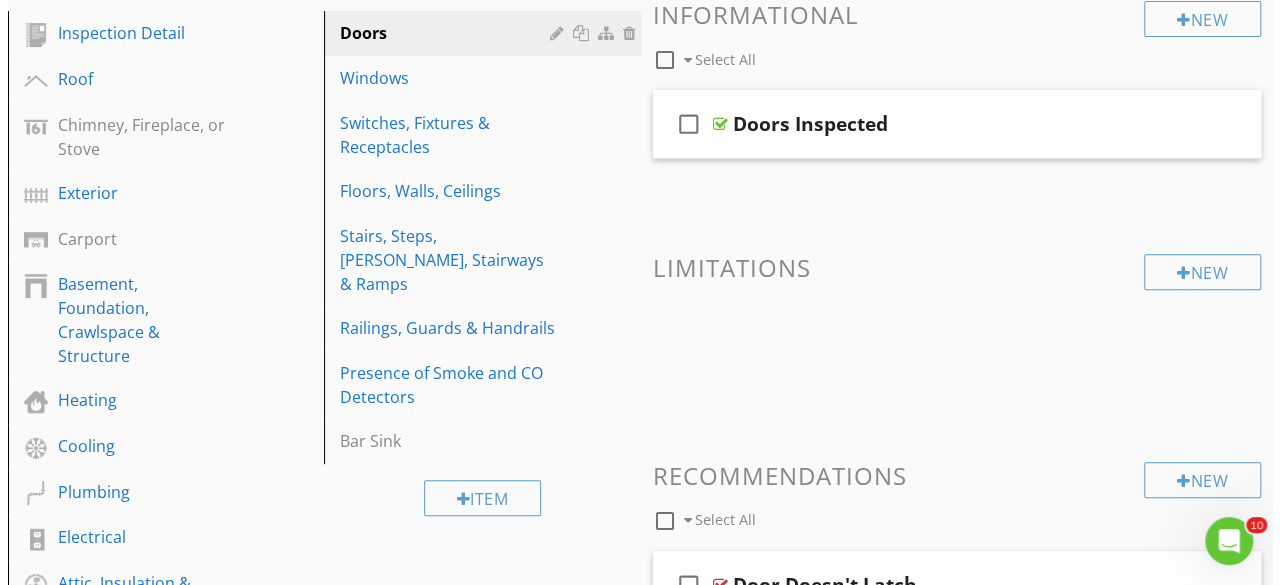 scroll, scrollTop: 282, scrollLeft: 0, axis: vertical 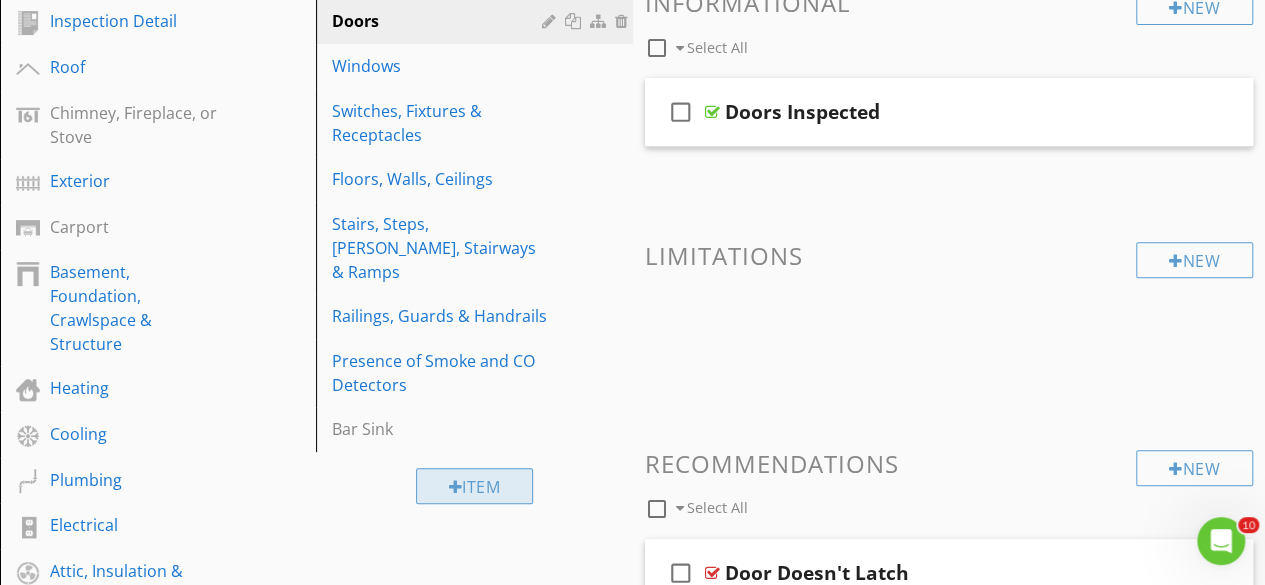 click on "Item" at bounding box center (475, 486) 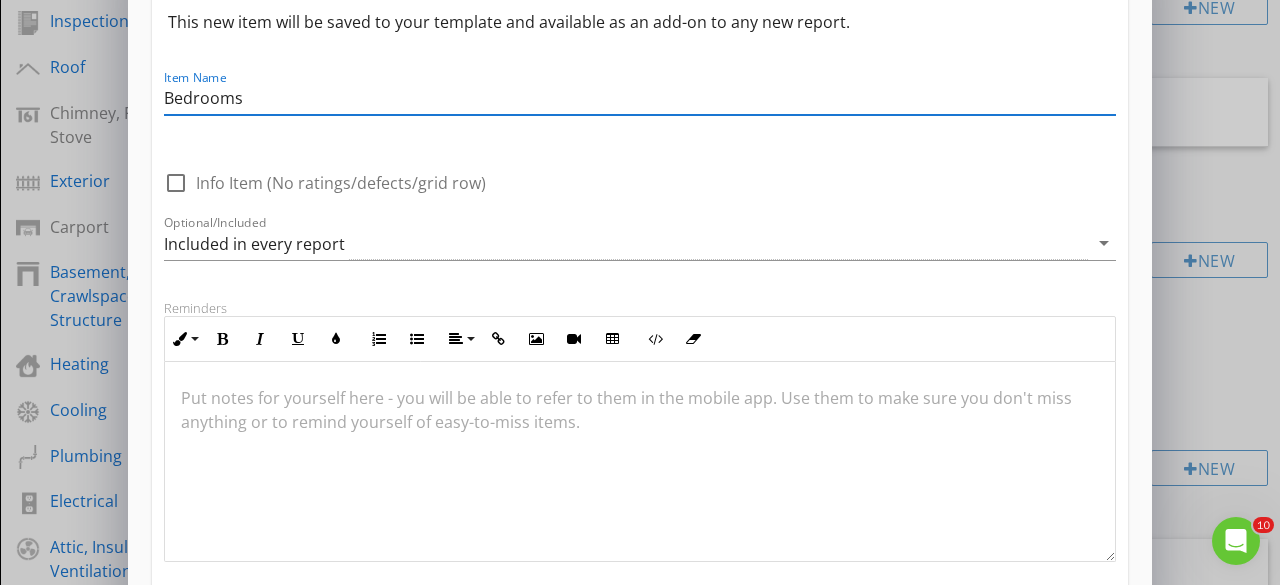 scroll, scrollTop: 86, scrollLeft: 0, axis: vertical 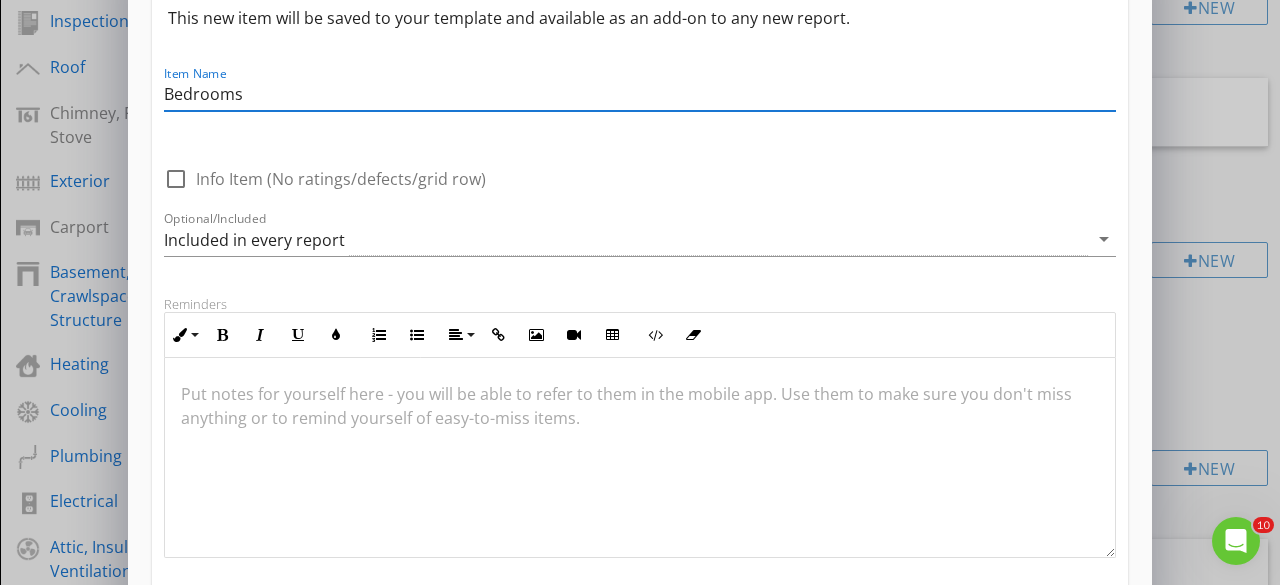 type on "Bedrooms" 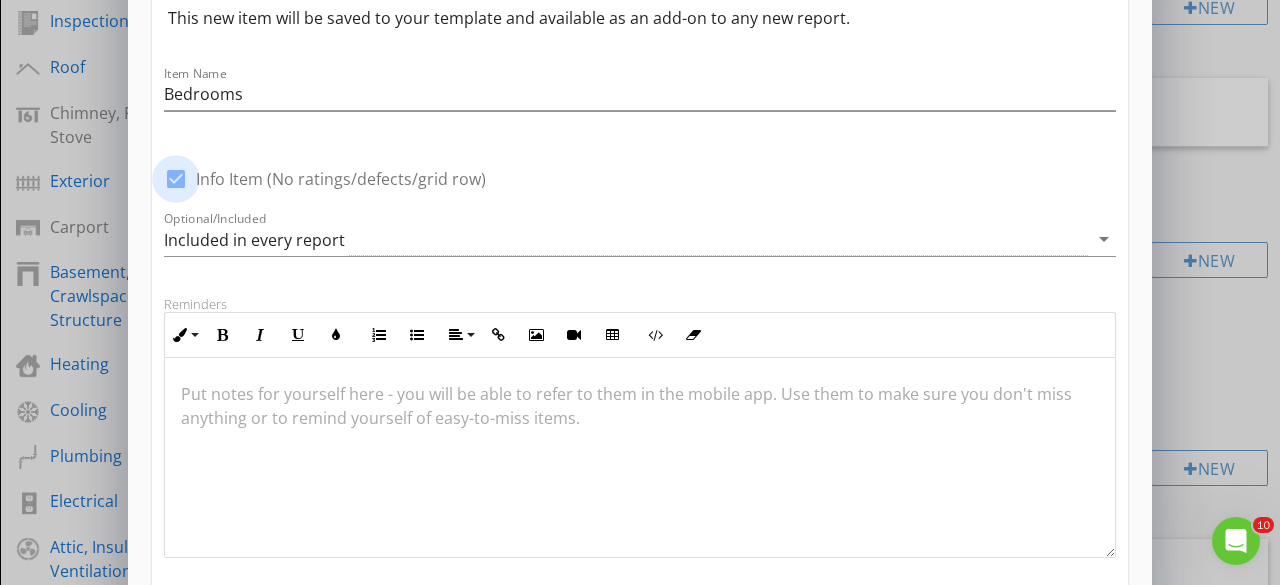 checkbox on "true" 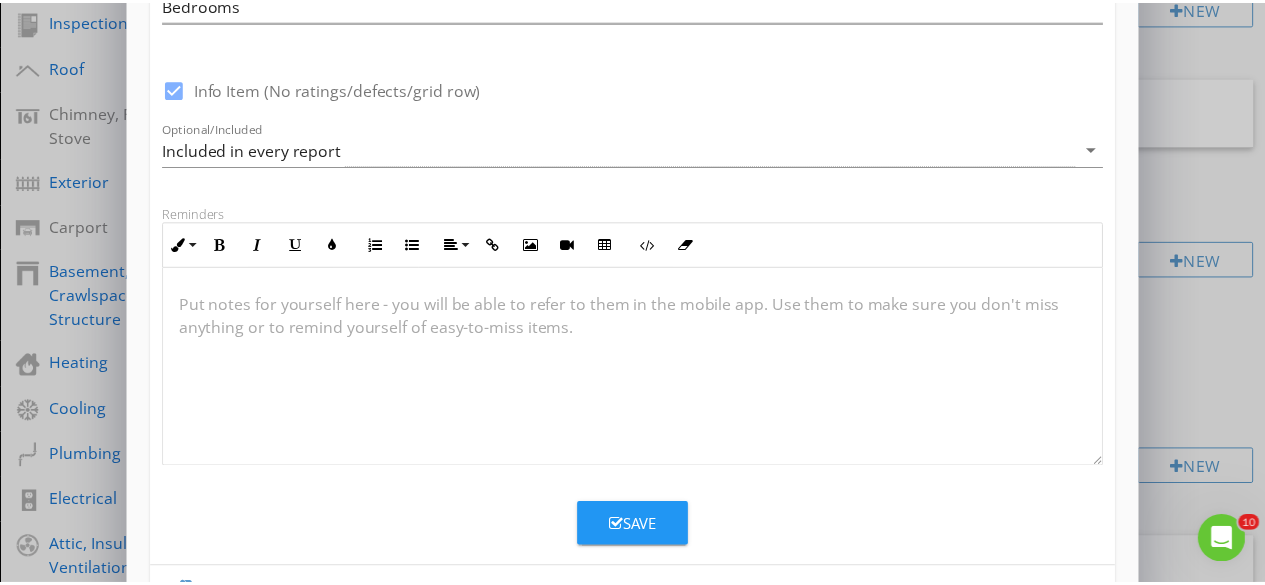 scroll, scrollTop: 179, scrollLeft: 0, axis: vertical 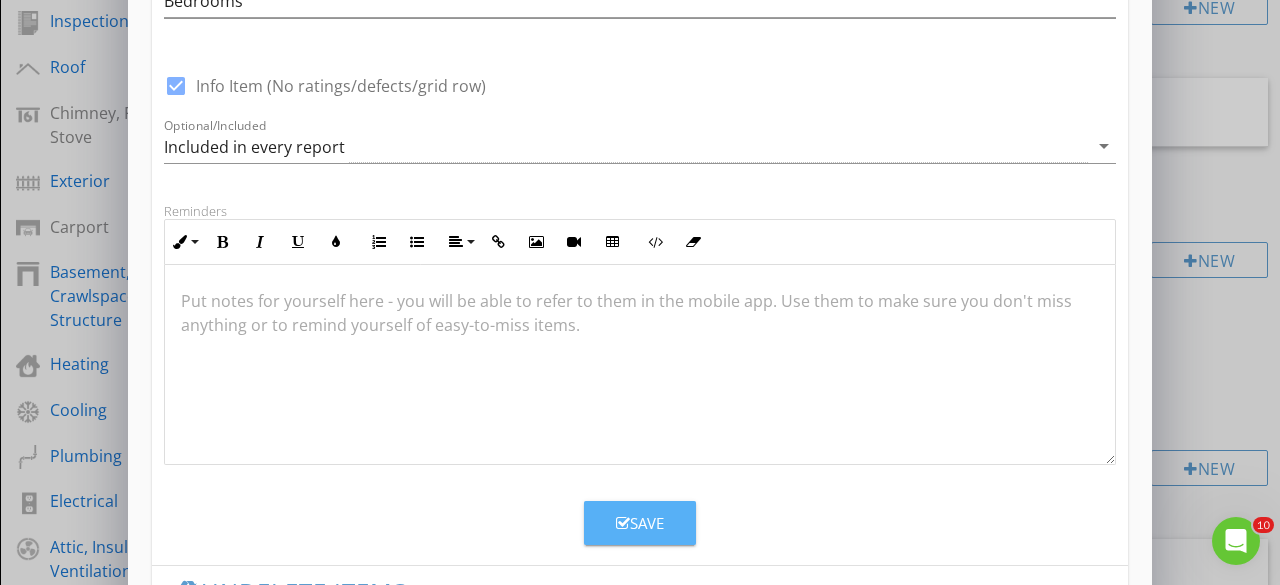 click on "Save" at bounding box center (640, 523) 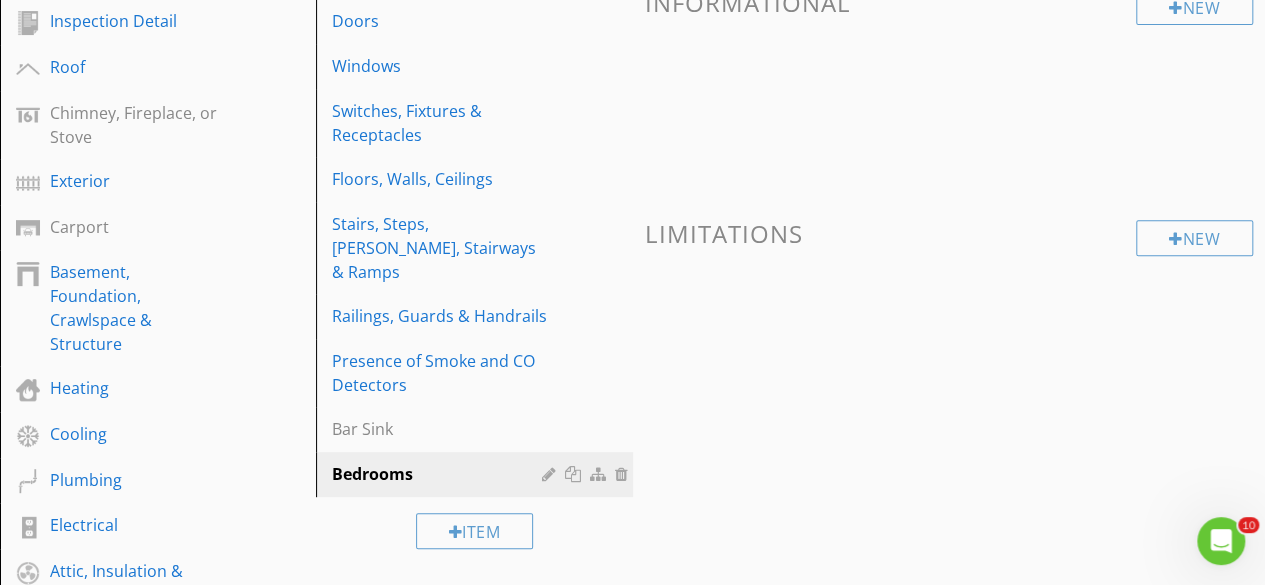 scroll, scrollTop: 200, scrollLeft: 0, axis: vertical 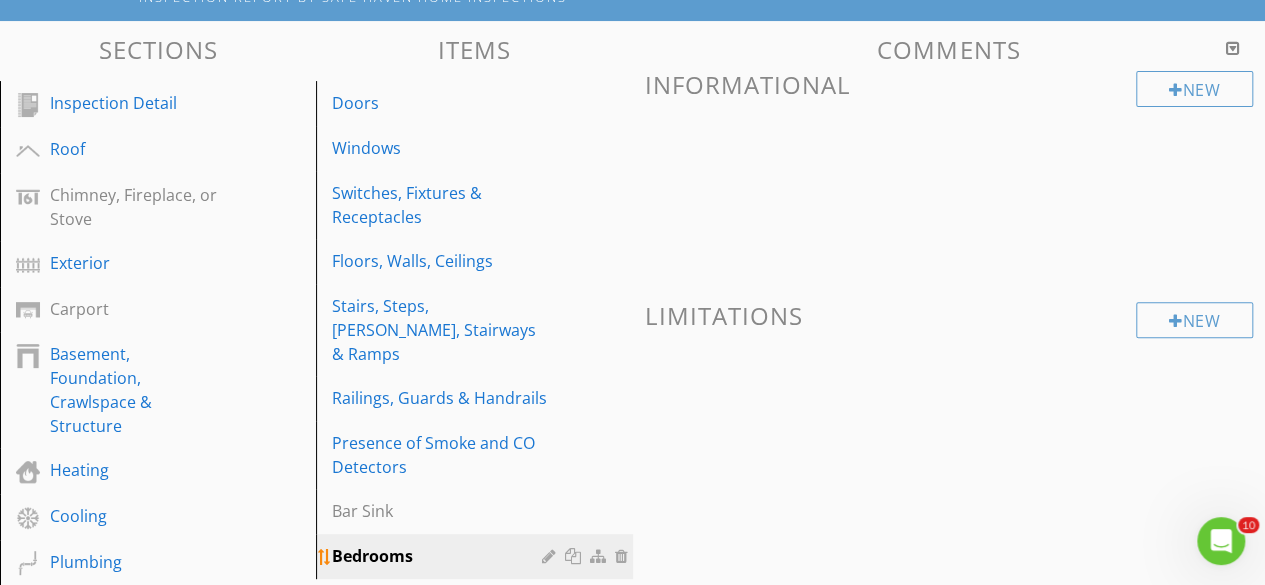 type 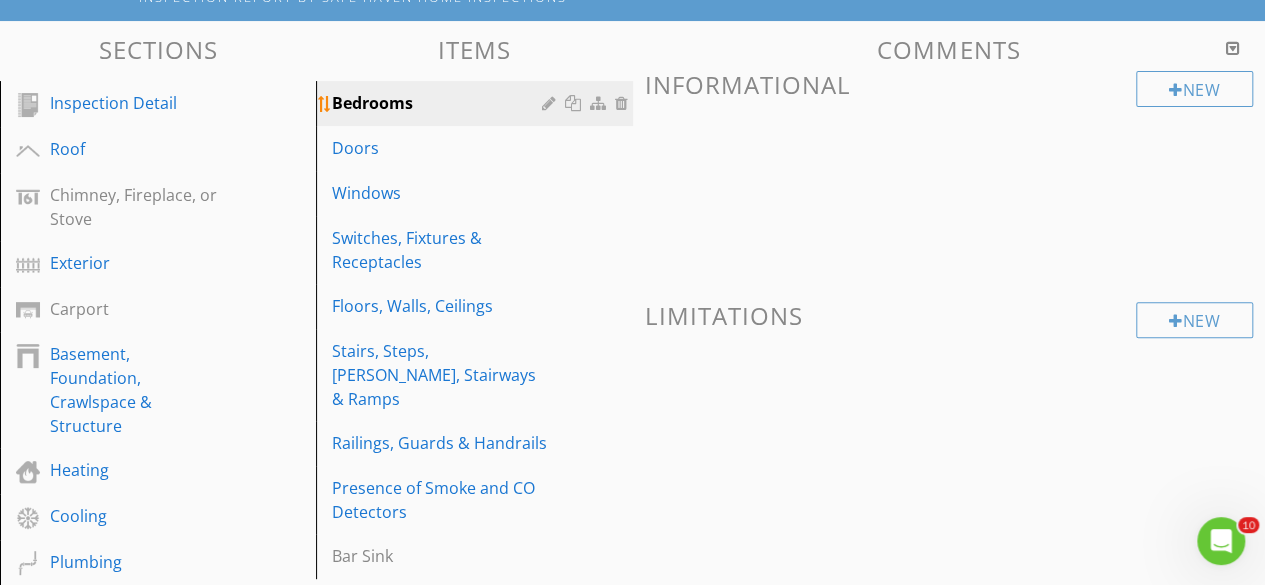click on "Bedrooms" at bounding box center [439, 103] 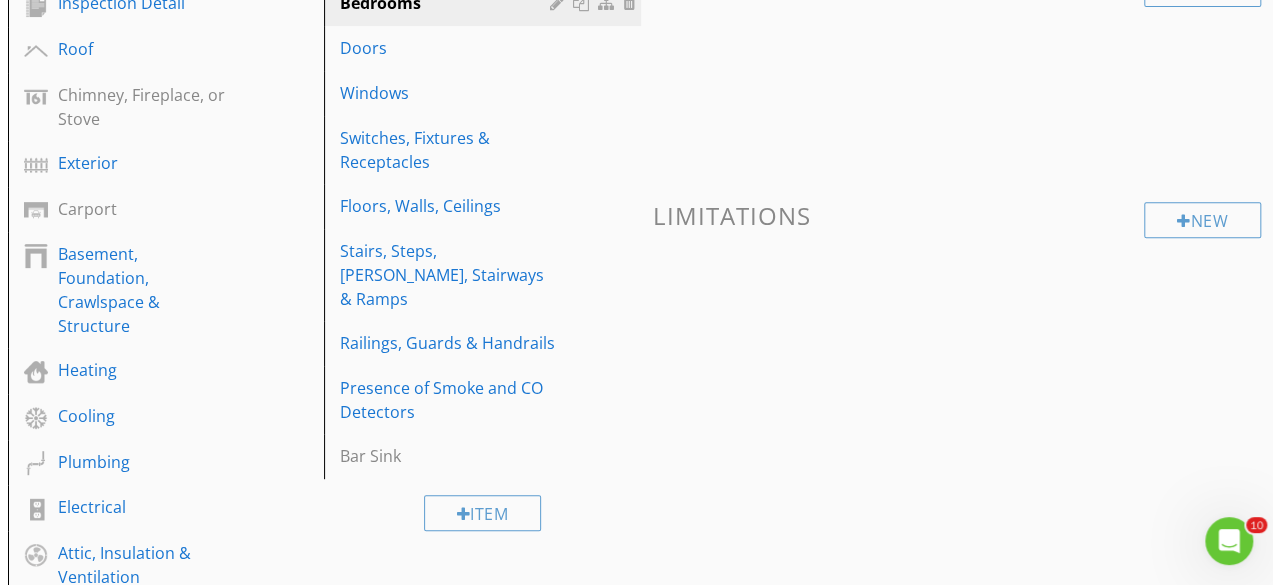 scroll, scrollTop: 76, scrollLeft: 0, axis: vertical 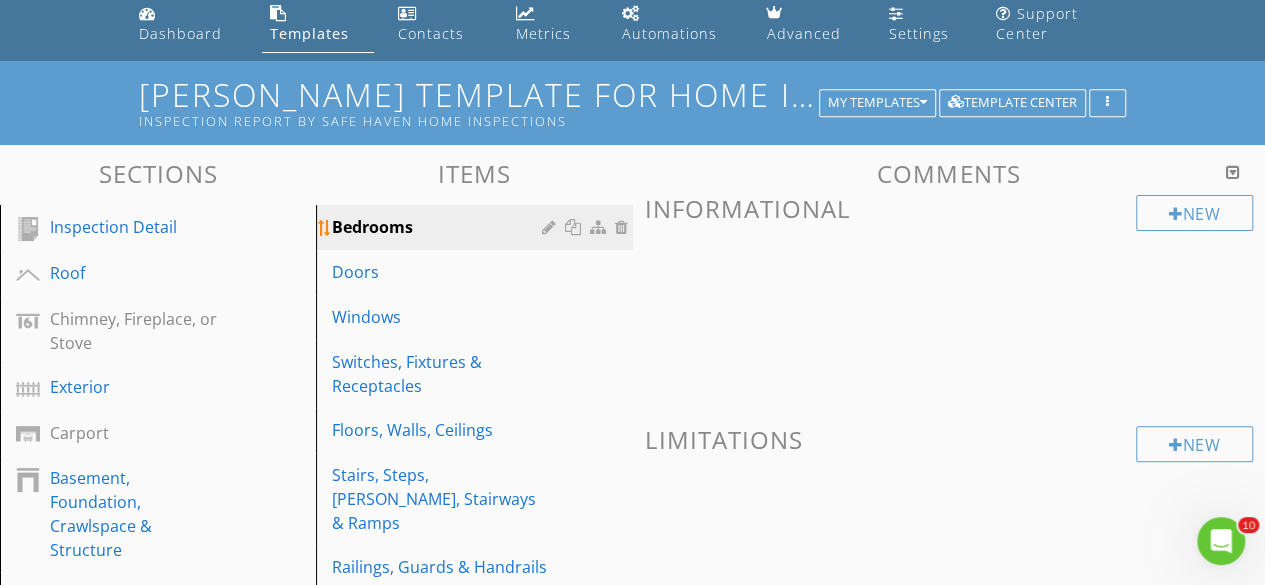 click at bounding box center (551, 227) 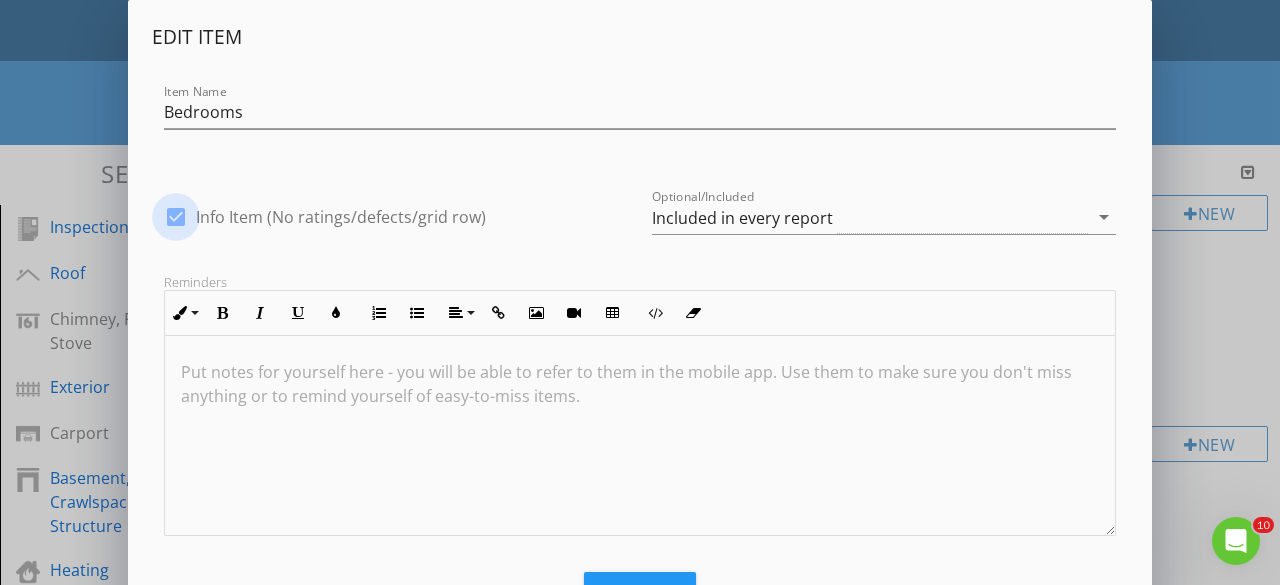 click at bounding box center (176, 217) 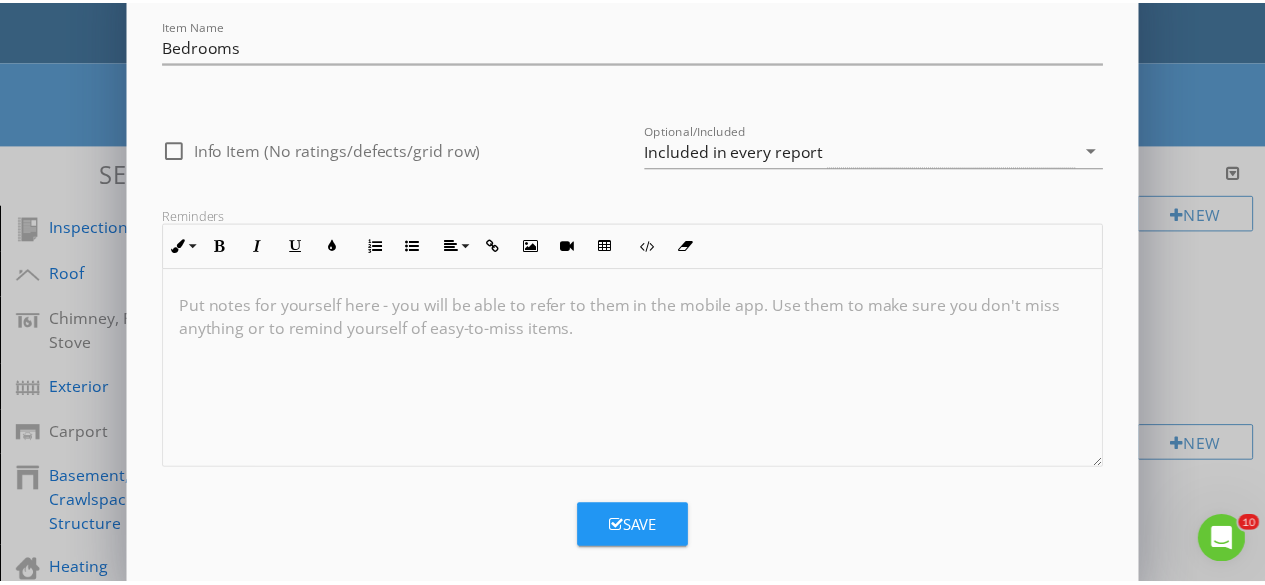 scroll, scrollTop: 85, scrollLeft: 0, axis: vertical 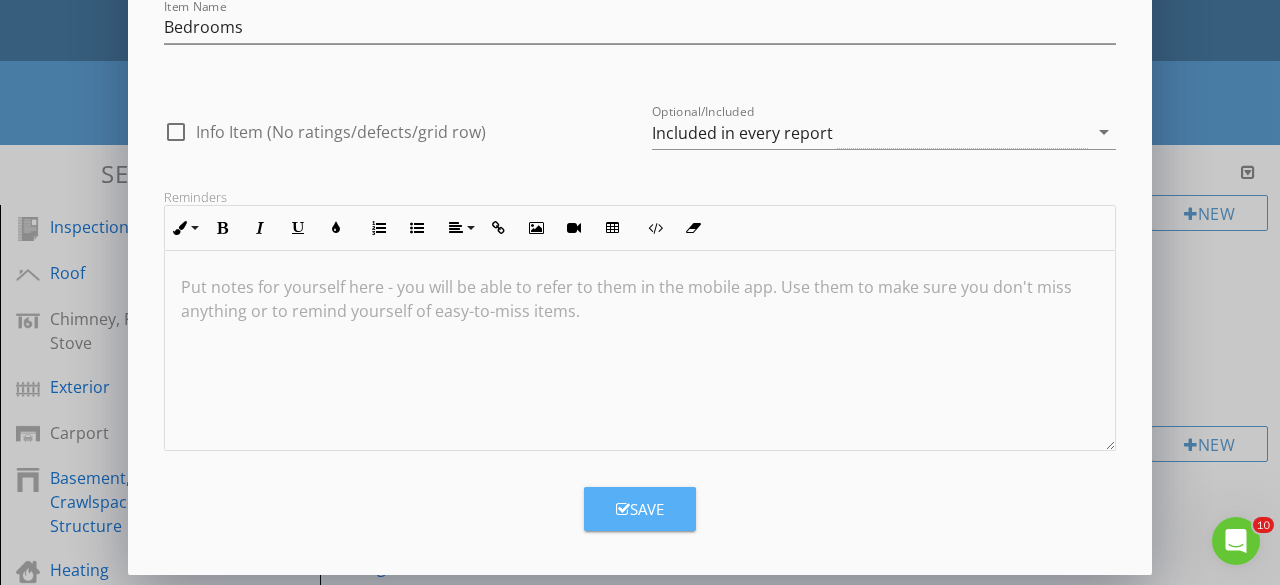 click on "Save" at bounding box center (640, 509) 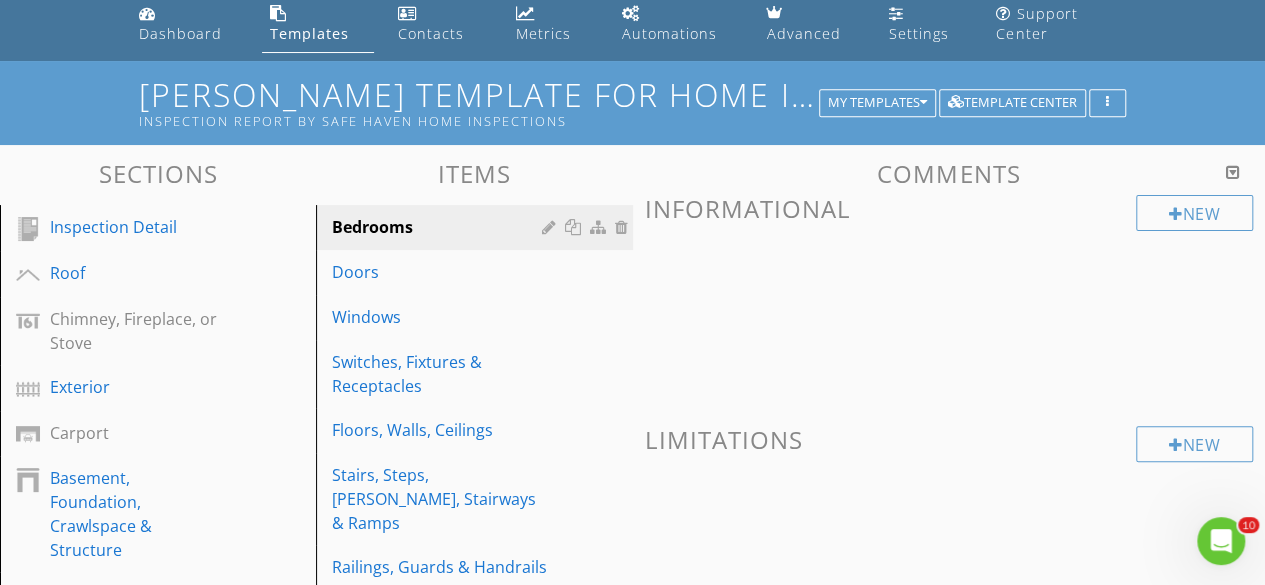 scroll, scrollTop: 0, scrollLeft: 0, axis: both 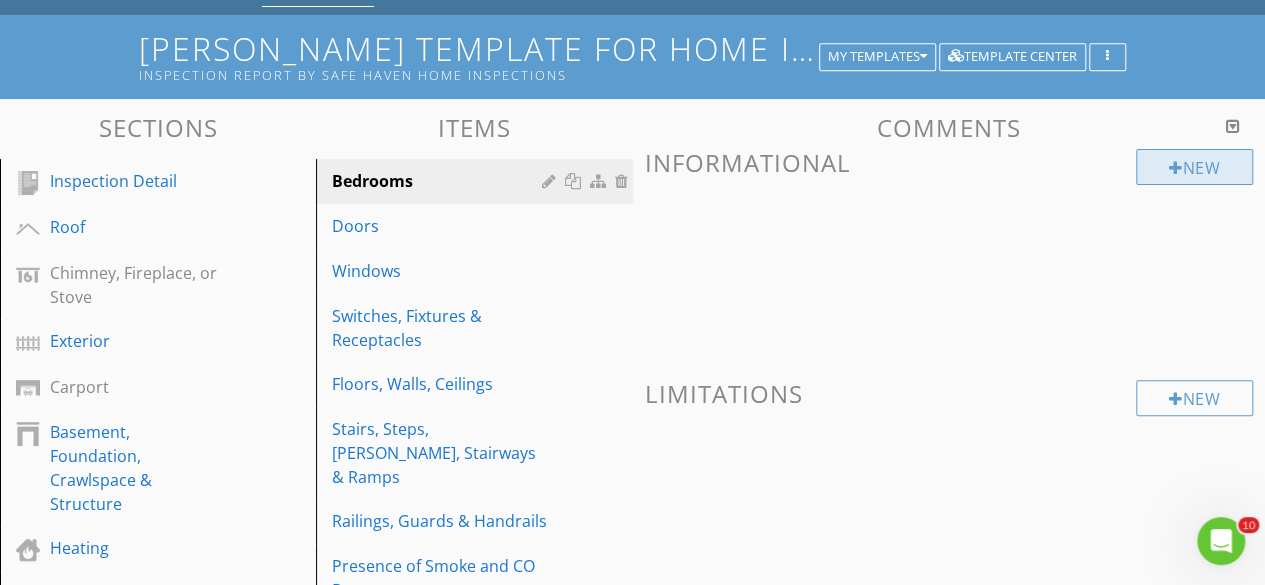 click on "New" at bounding box center [1194, 167] 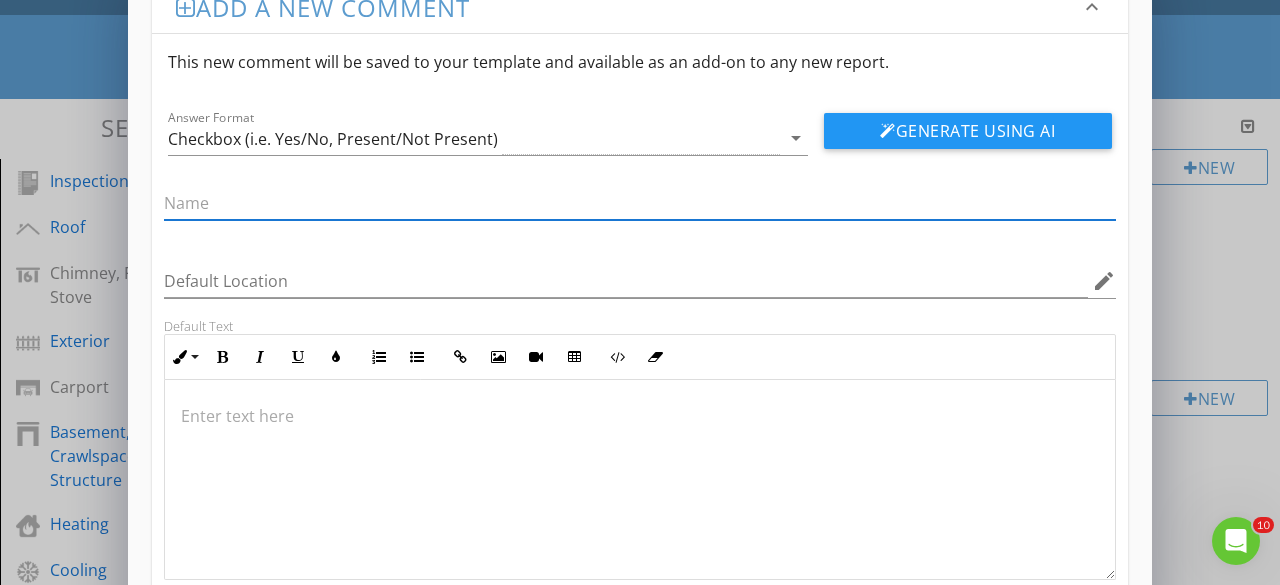 scroll, scrollTop: 28, scrollLeft: 0, axis: vertical 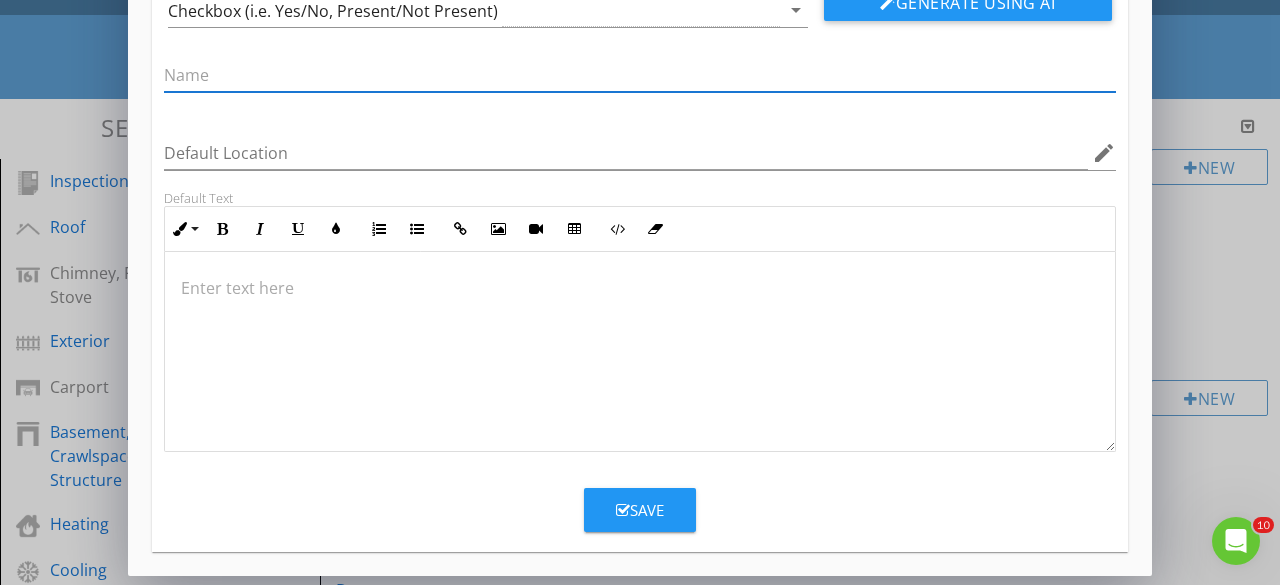 click on "Add a new comment
keyboard_arrow_down
This new comment will be saved to your template and available as an
add-on to any new report.
Answer Format Checkbox (i.e. Yes/No, Present/Not Present) arrow_drop_down
Generate Using AI
Default Location edit       Default Text   Inline Style XLarge Large Normal Small Light Small/Light Bold Italic Underline Colors Ordered List Unordered List Insert Link Insert Image Insert Video Insert Table Code View Clear Formatting Enter text here
Save" at bounding box center (640, 209) 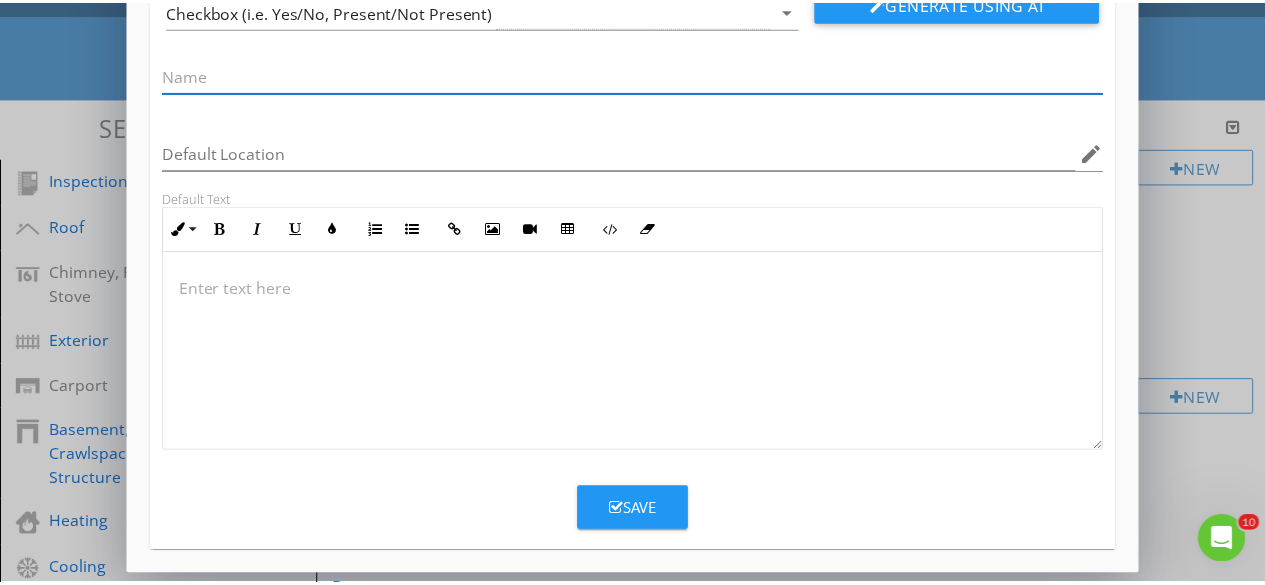 scroll, scrollTop: 0, scrollLeft: 0, axis: both 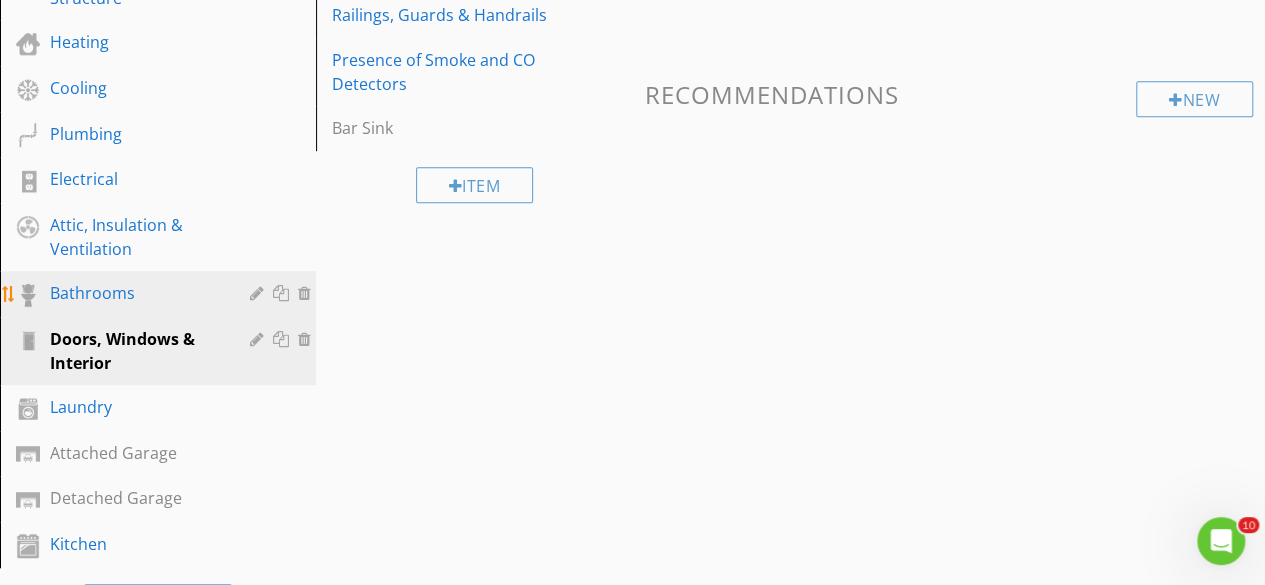 click on "Bathrooms" at bounding box center [135, 293] 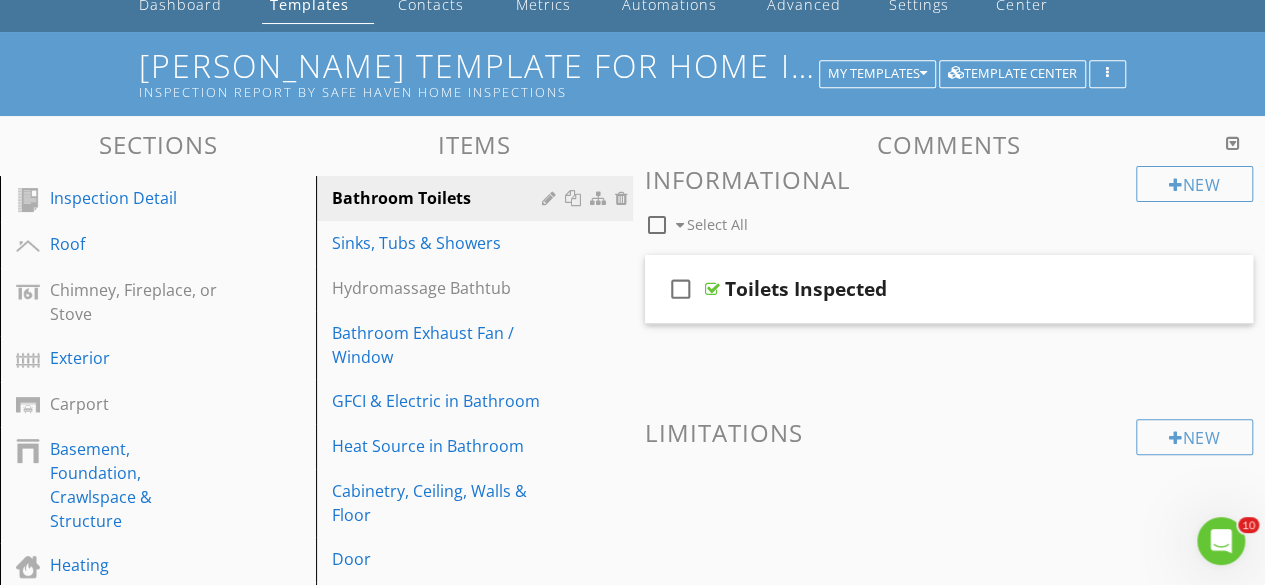 scroll, scrollTop: 237, scrollLeft: 0, axis: vertical 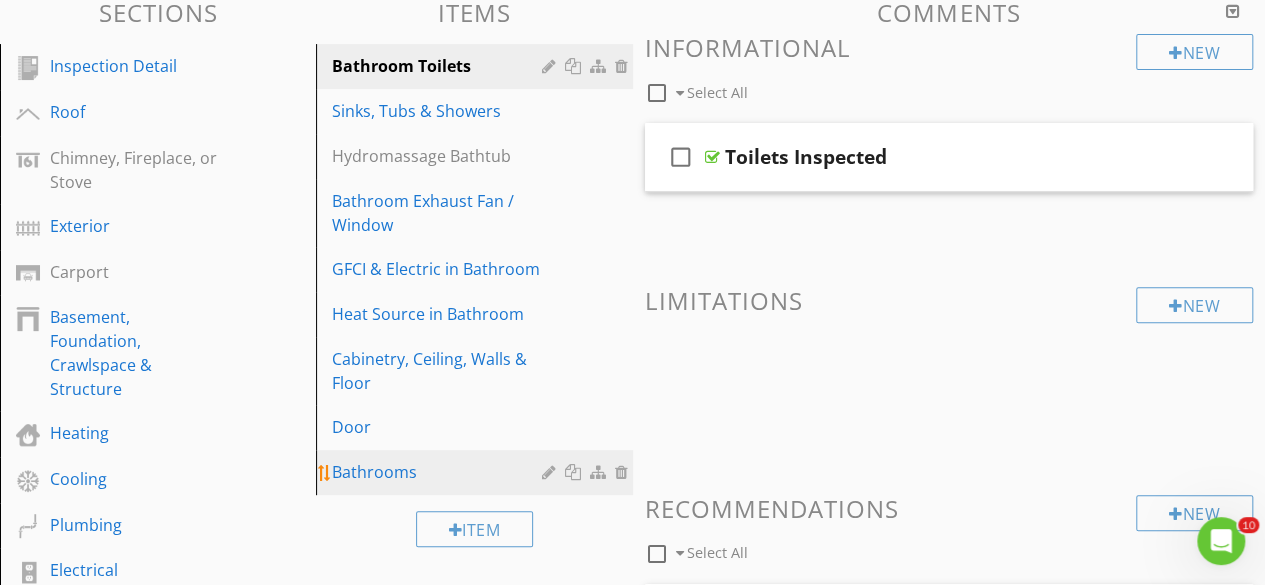 type 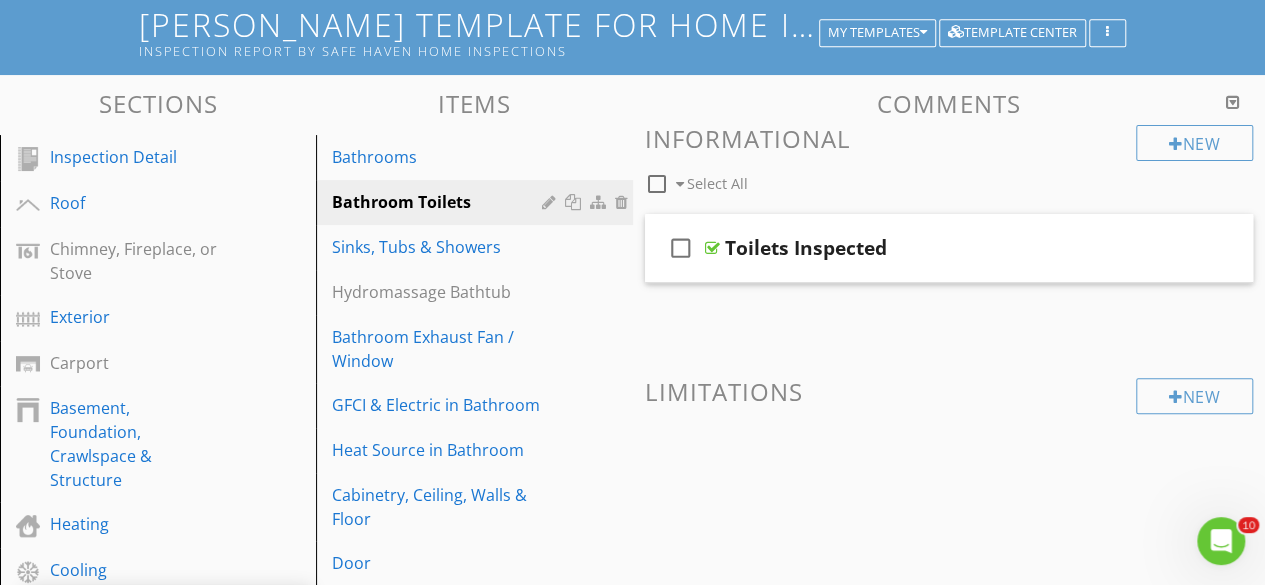 scroll, scrollTop: 138, scrollLeft: 0, axis: vertical 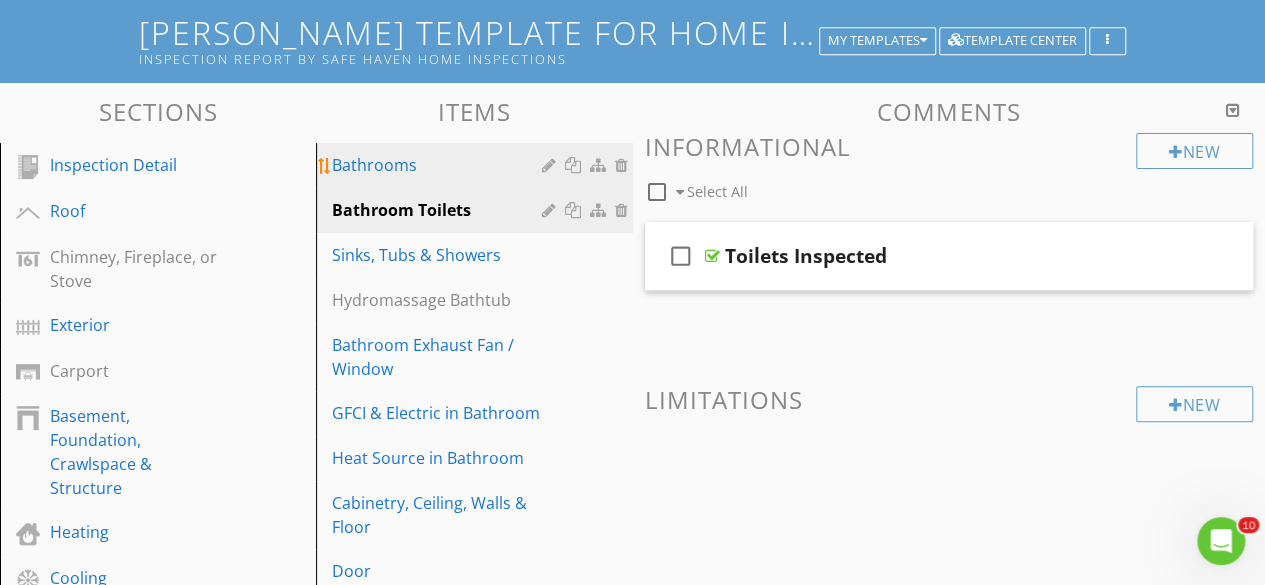 click on "Bathrooms" at bounding box center [439, 165] 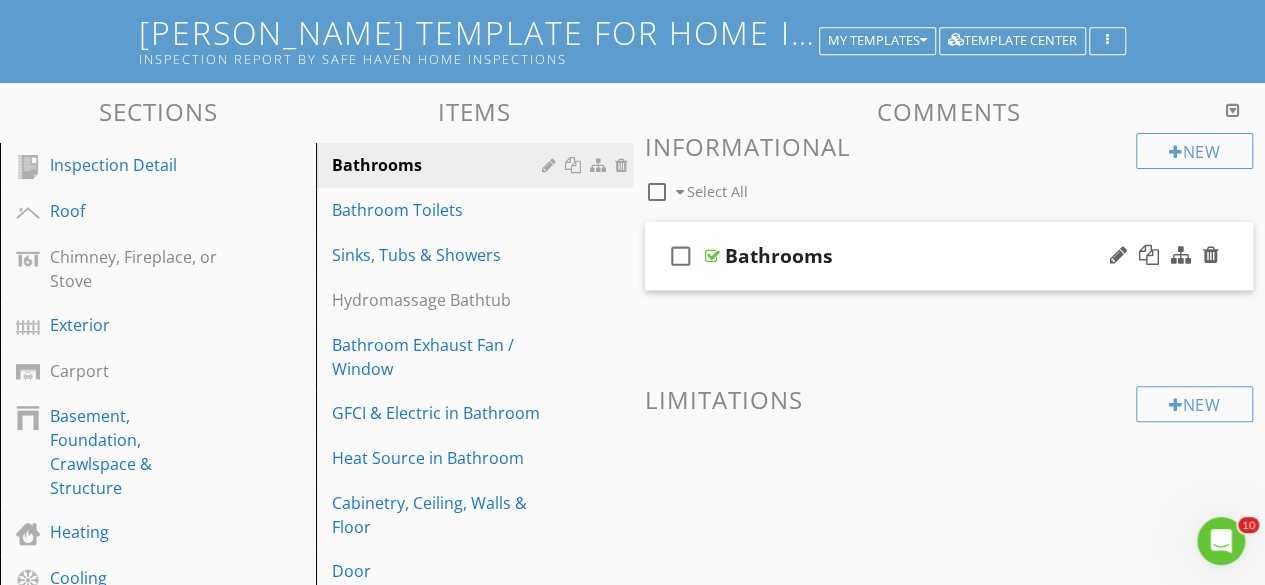 click on "Bathrooms" at bounding box center [938, 256] 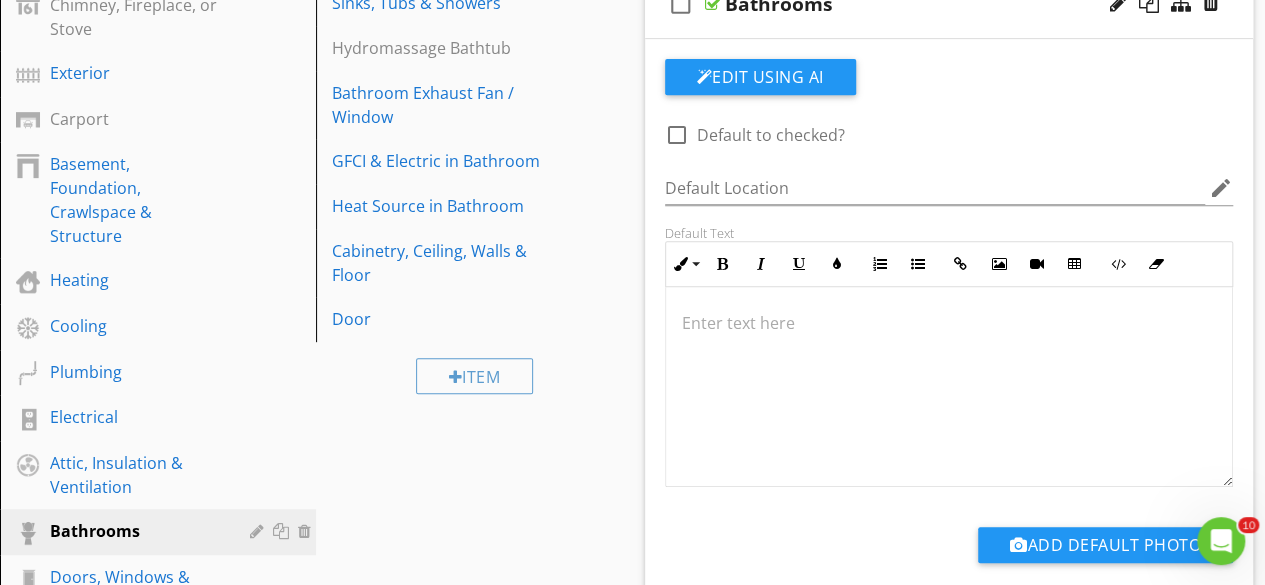 scroll, scrollTop: 88, scrollLeft: 0, axis: vertical 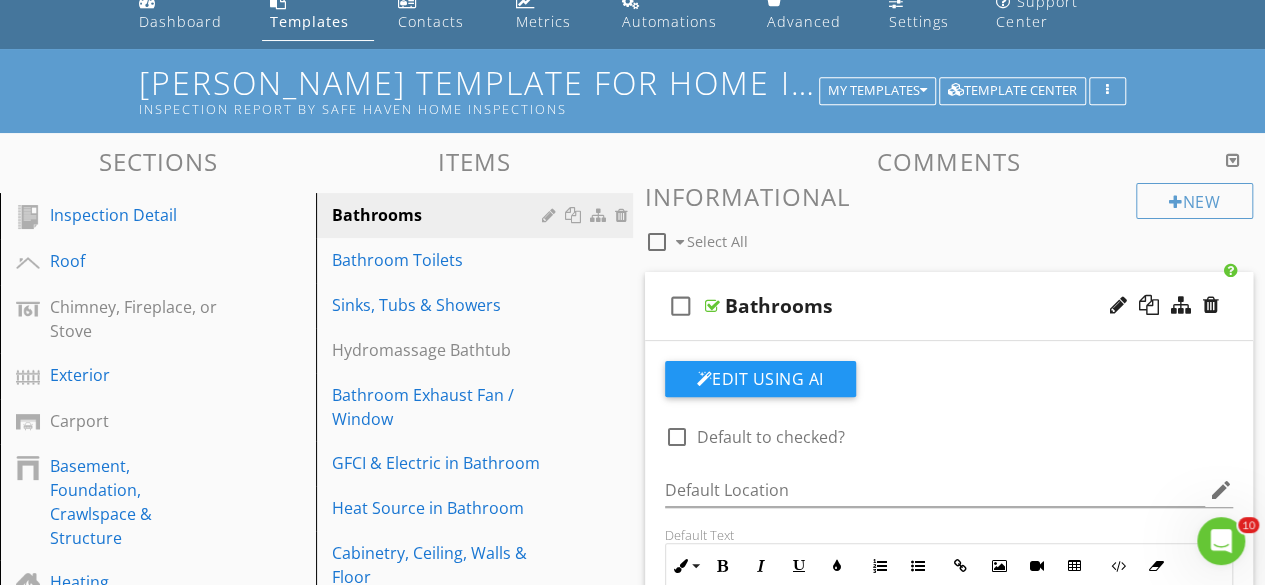 click on "Bathrooms" at bounding box center (779, 306) 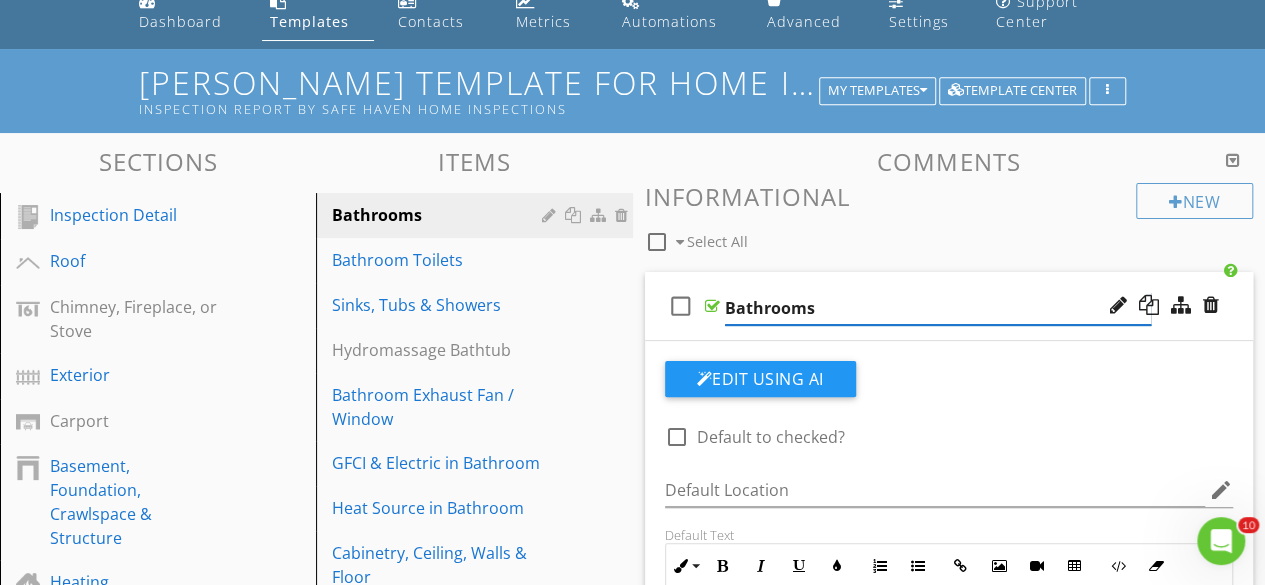 click on "Bathrooms" at bounding box center [938, 308] 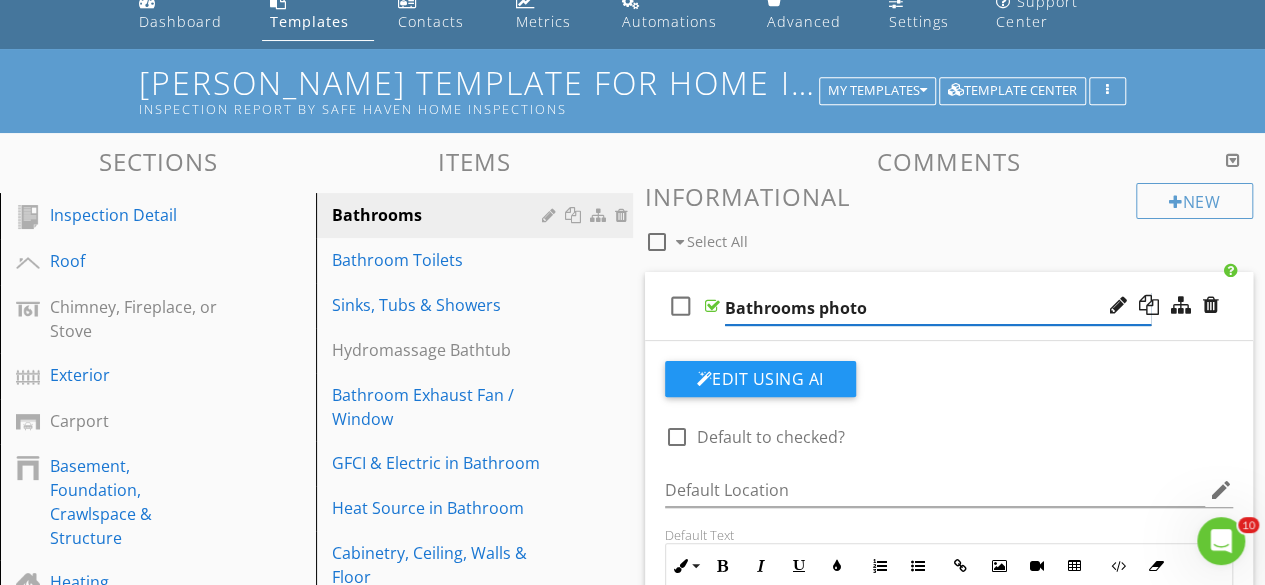 type on "Bathrooms photos" 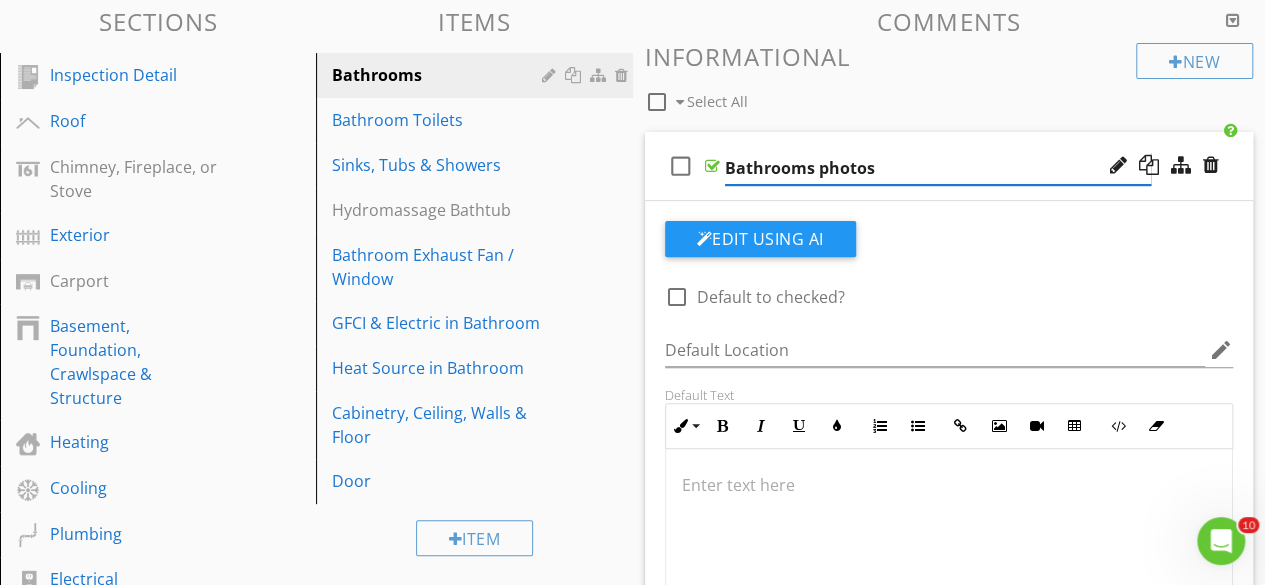 scroll, scrollTop: 186, scrollLeft: 0, axis: vertical 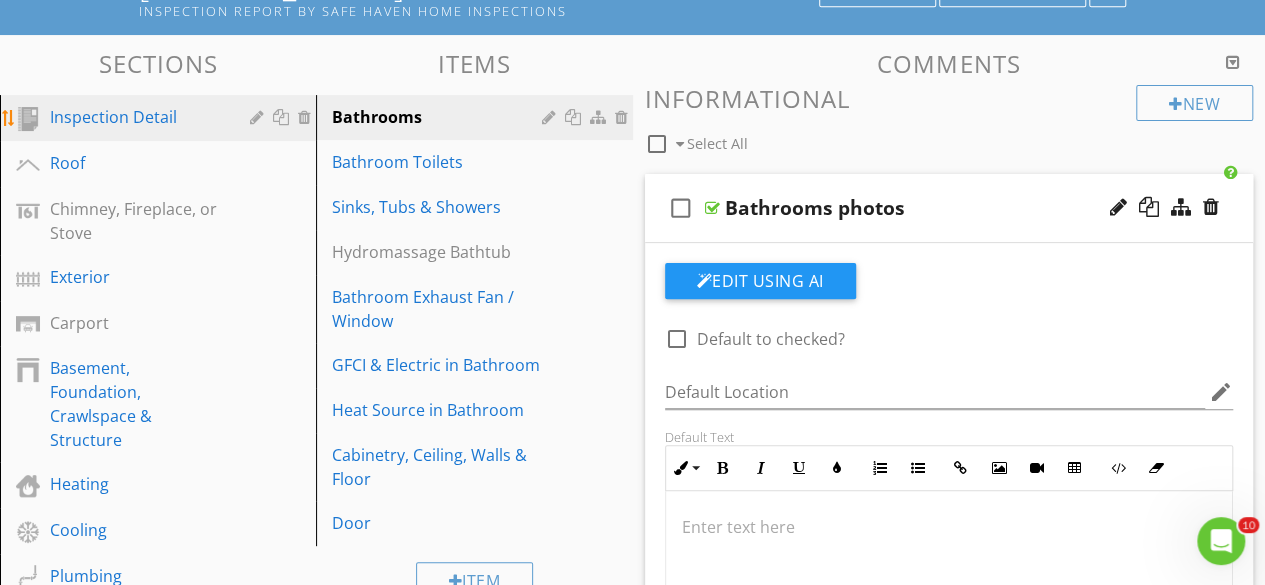 click on "Inspection Detail" at bounding box center [161, 118] 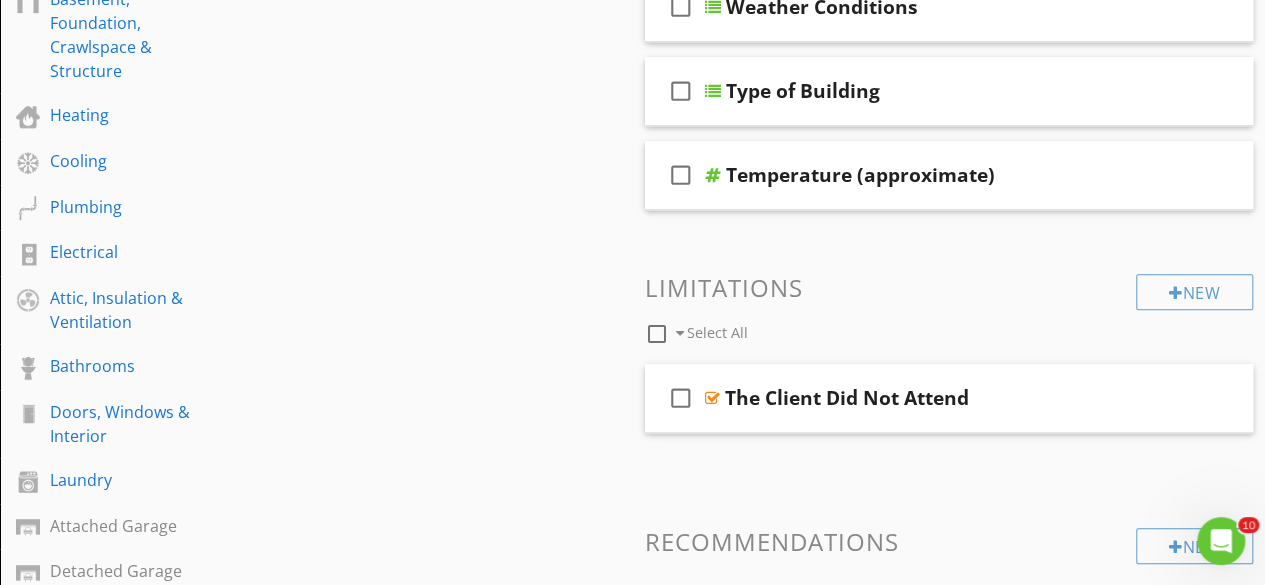 scroll, scrollTop: 708, scrollLeft: 0, axis: vertical 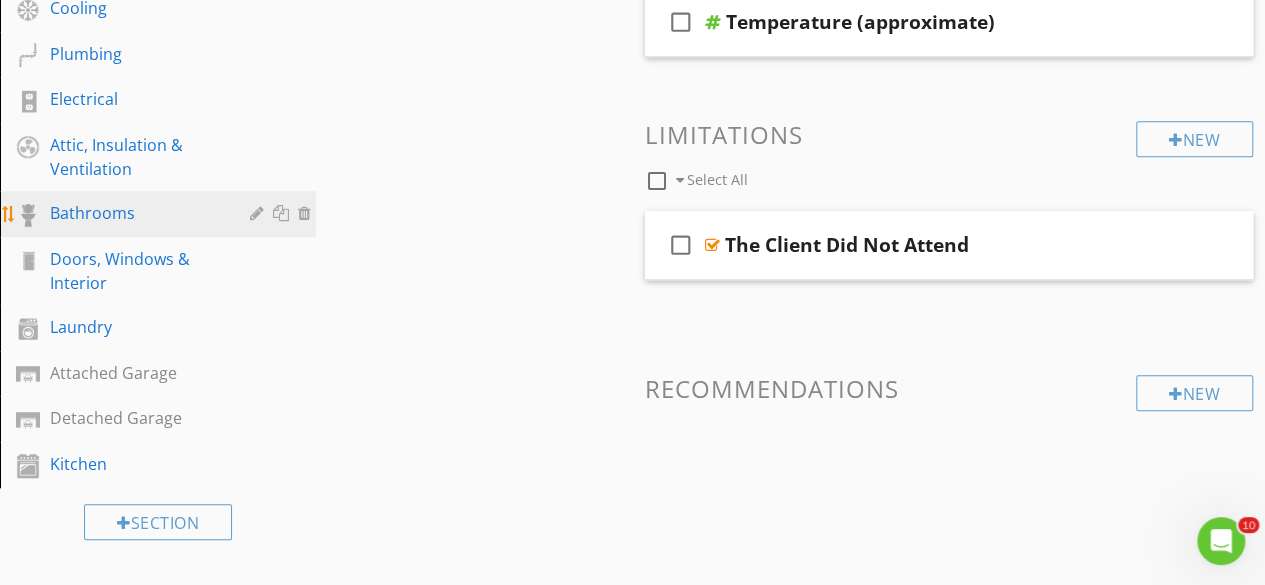 click on "Bathrooms" at bounding box center (135, 213) 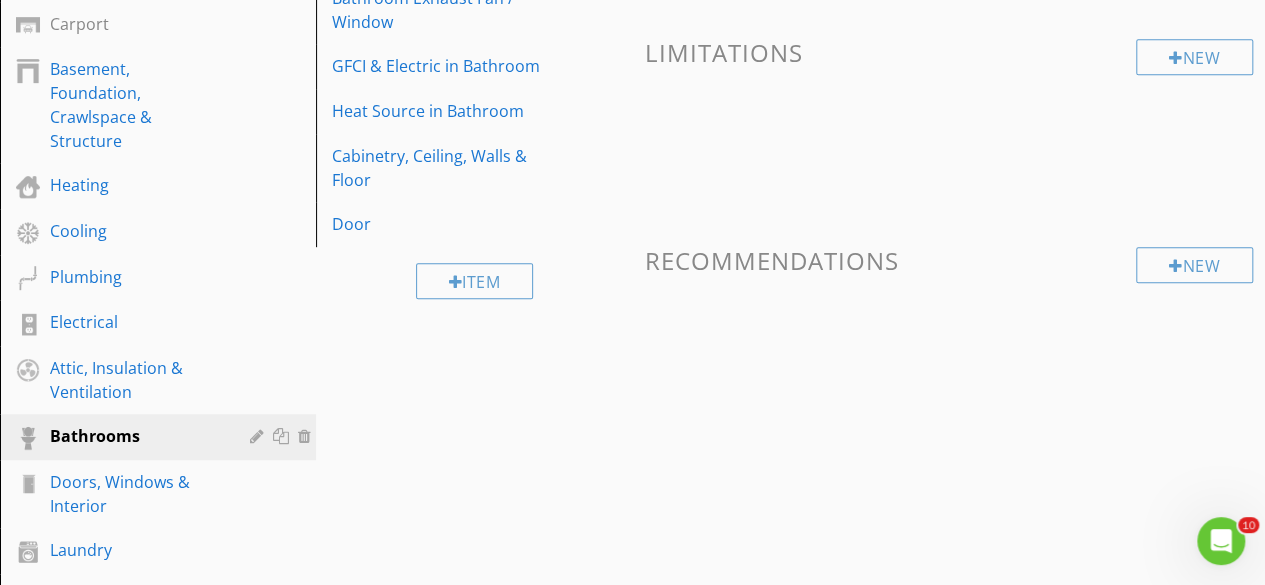 scroll, scrollTop: 152, scrollLeft: 0, axis: vertical 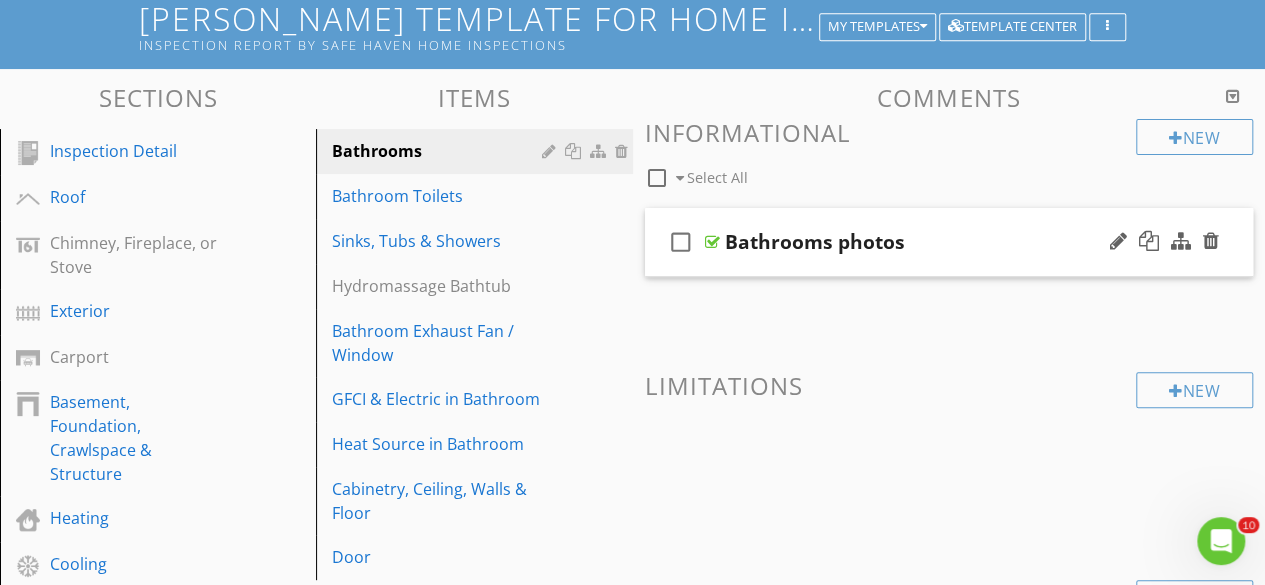 click on "Bathrooms photos" at bounding box center [938, 242] 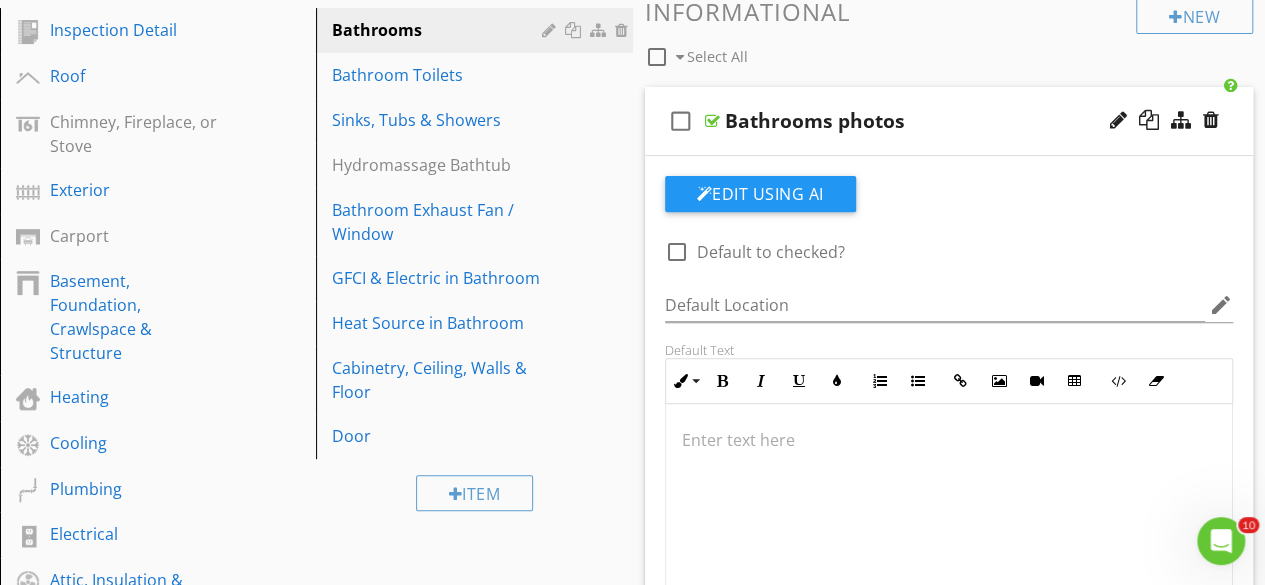 scroll, scrollTop: 242, scrollLeft: 0, axis: vertical 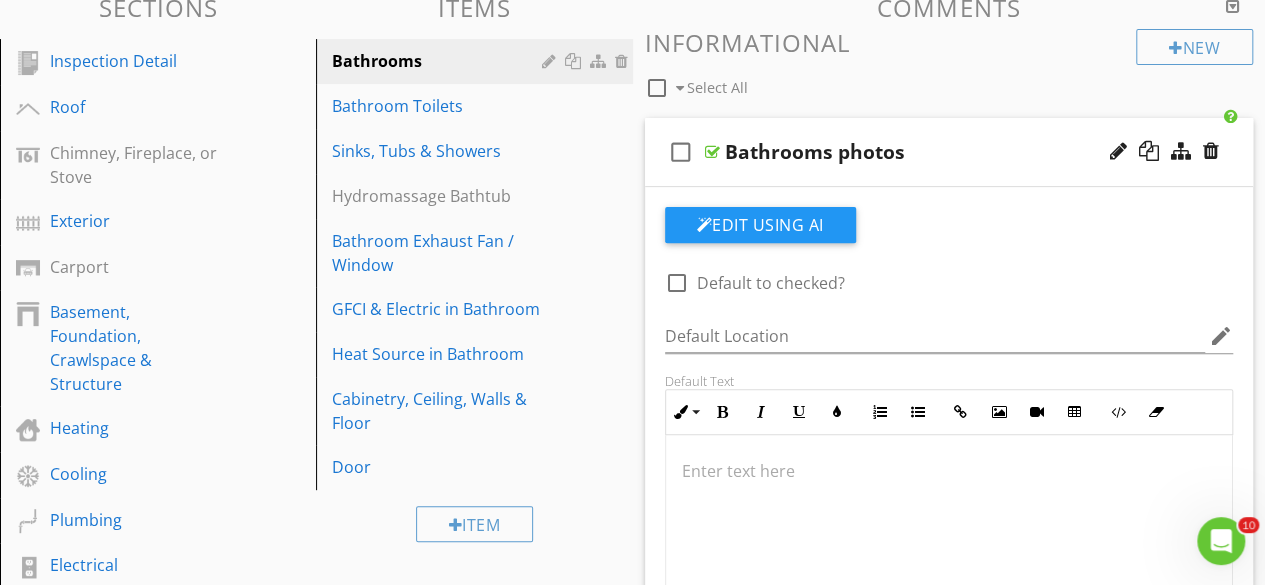 click on "Bathrooms photos" at bounding box center [938, 152] 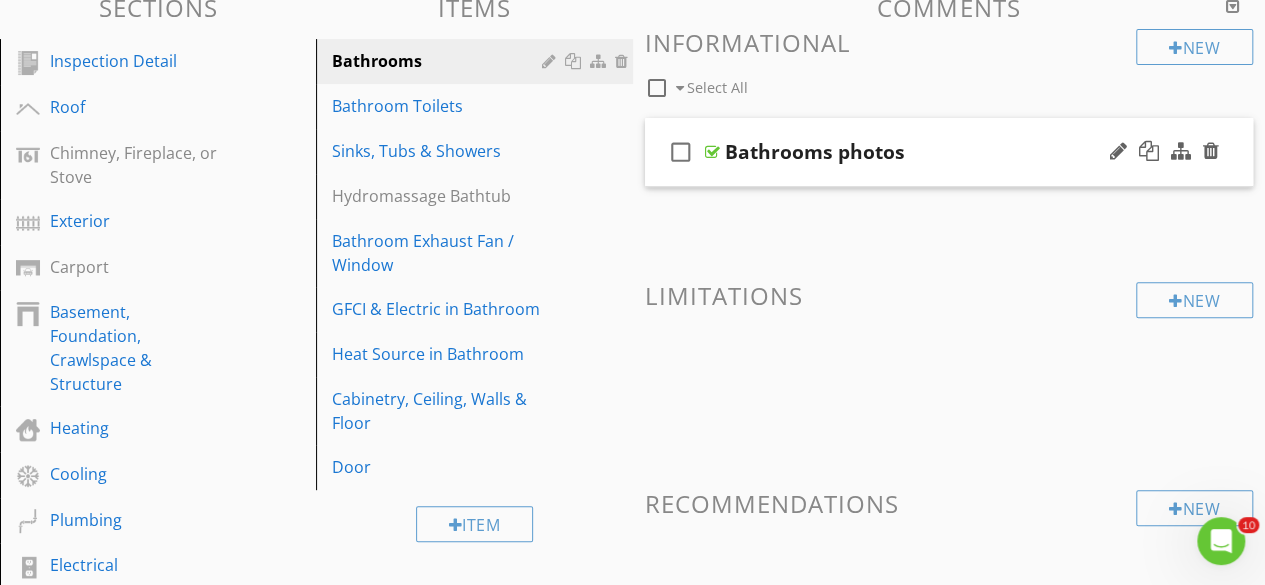 click on "Bathrooms photos" at bounding box center [815, 152] 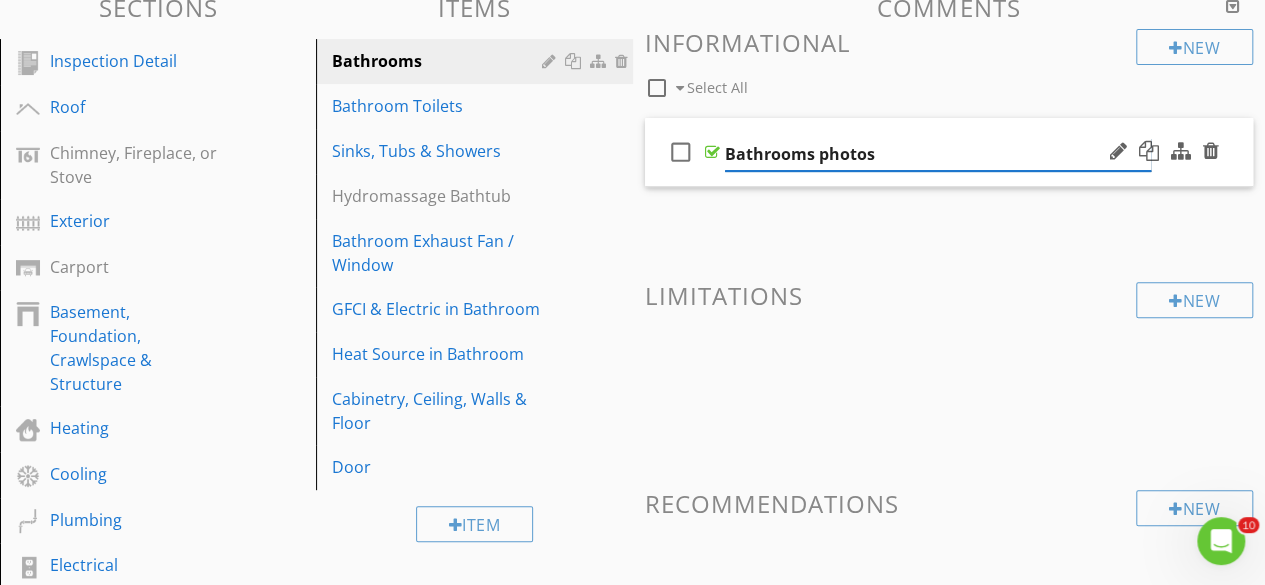 click on "Bathrooms photos" at bounding box center (938, 154) 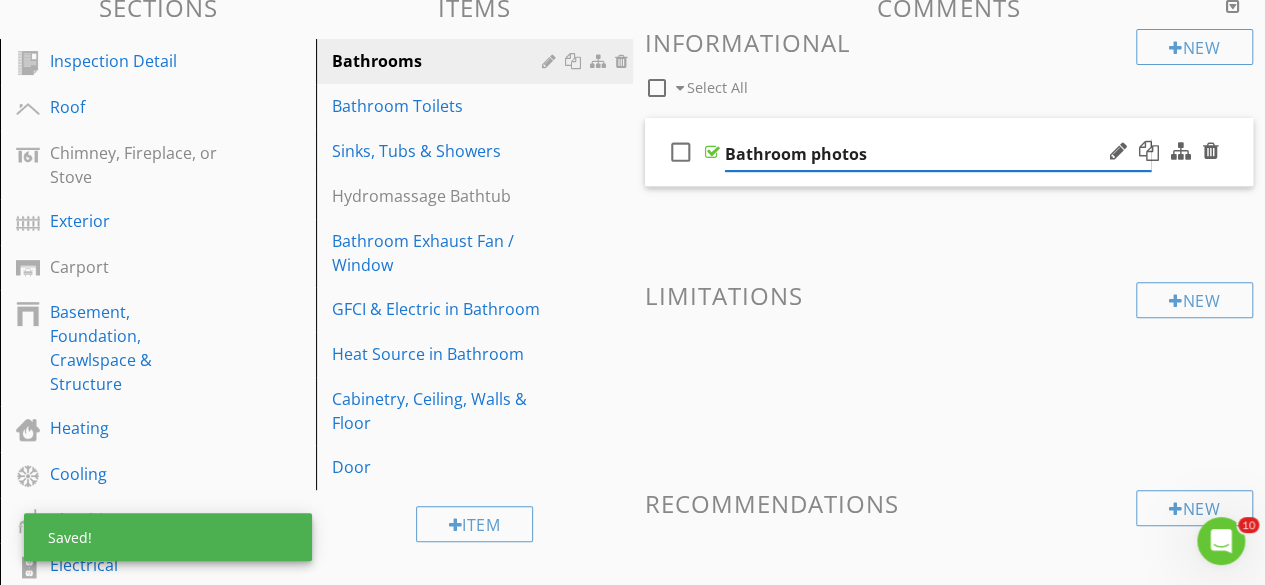 type on "Bathroom photos" 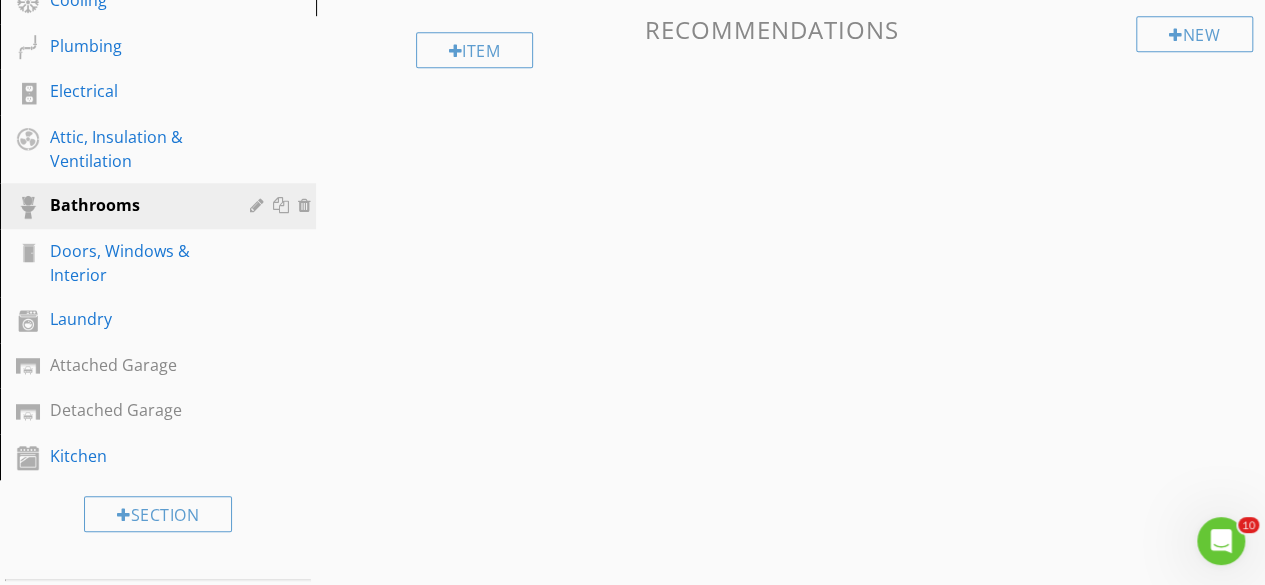 scroll, scrollTop: 721, scrollLeft: 0, axis: vertical 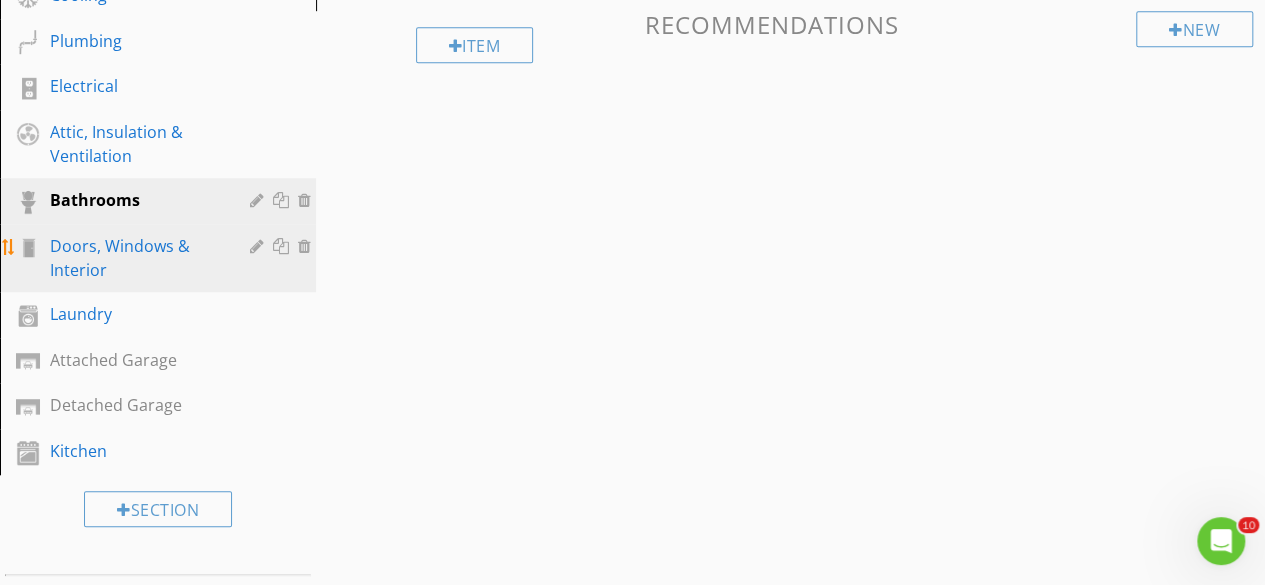 click on "Doors, Windows & Interior" at bounding box center [135, 258] 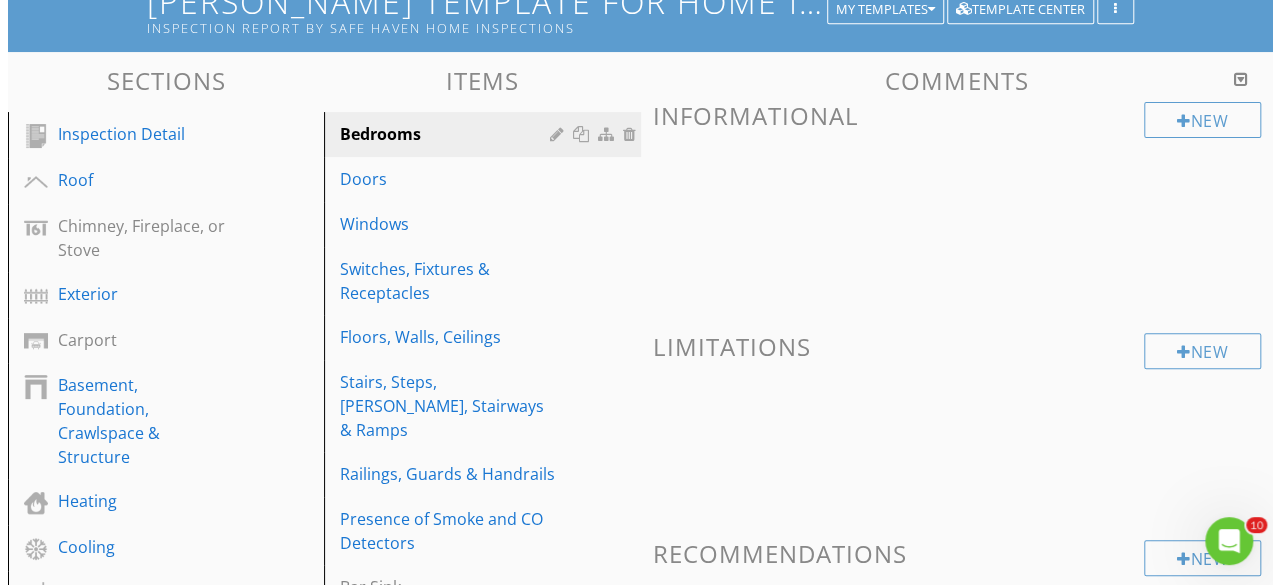 scroll, scrollTop: 178, scrollLeft: 0, axis: vertical 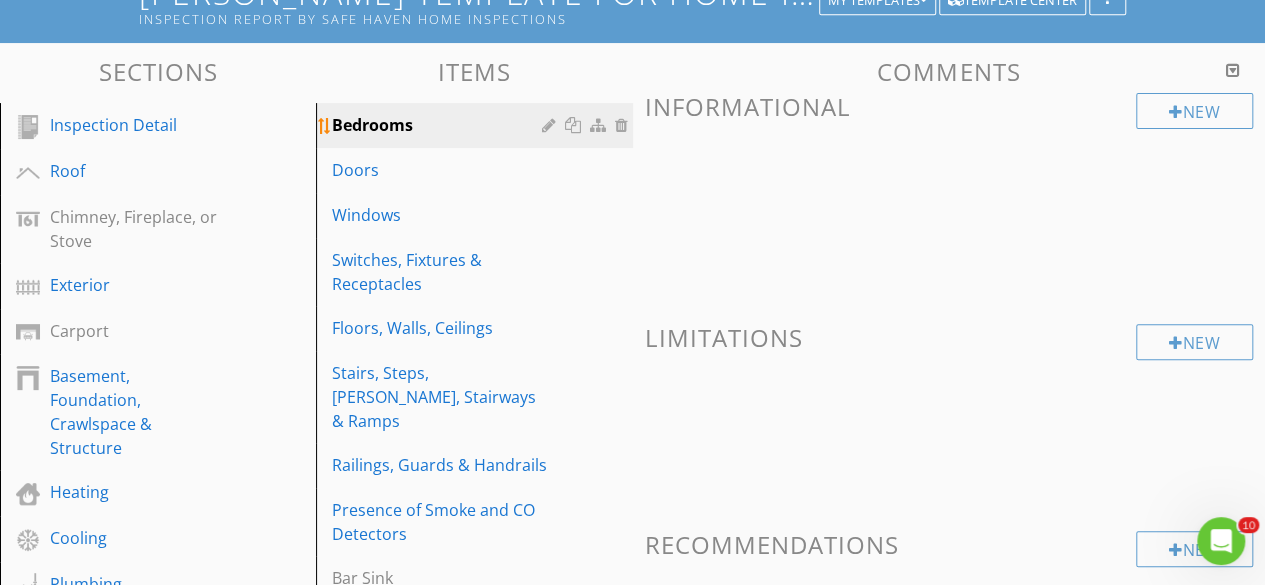click at bounding box center [551, 125] 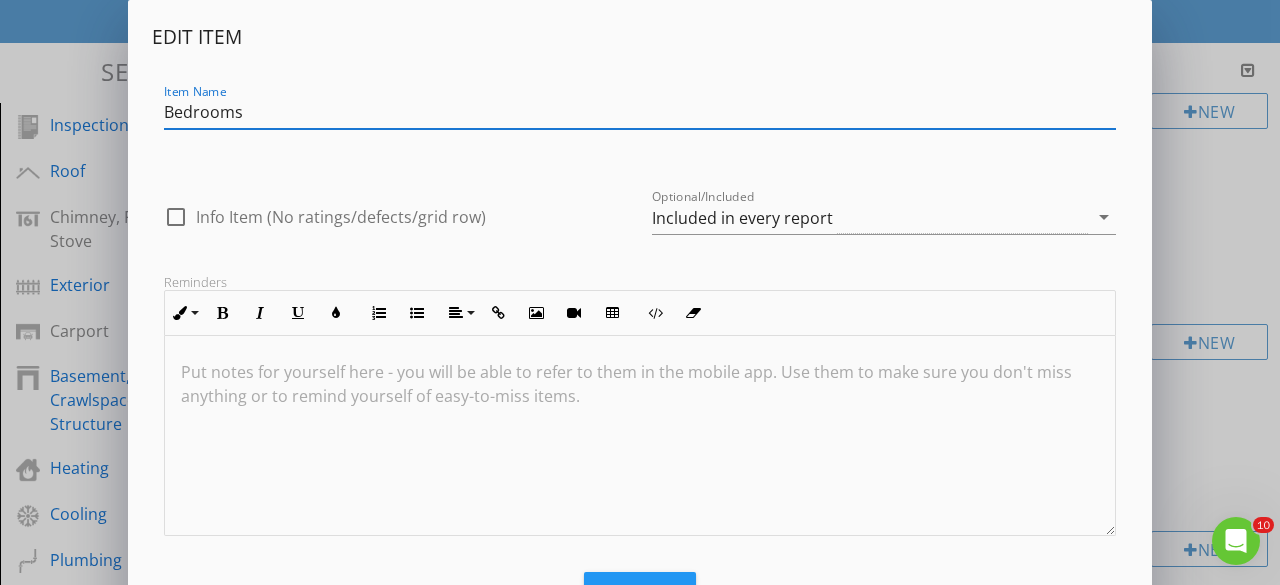 click at bounding box center (176, 217) 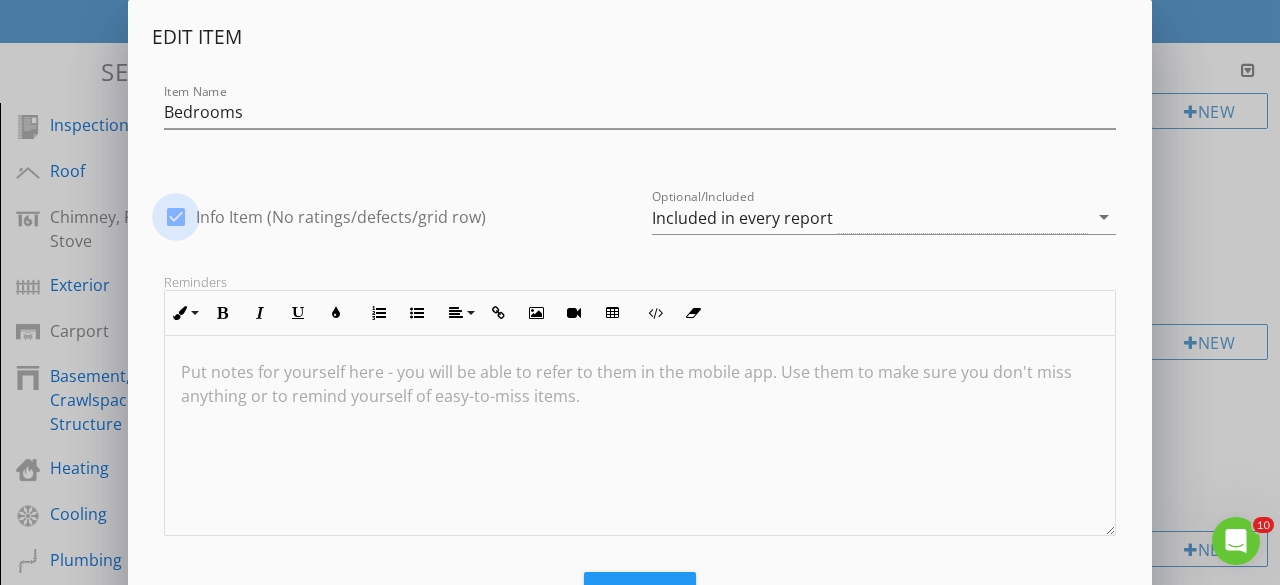 click at bounding box center [176, 217] 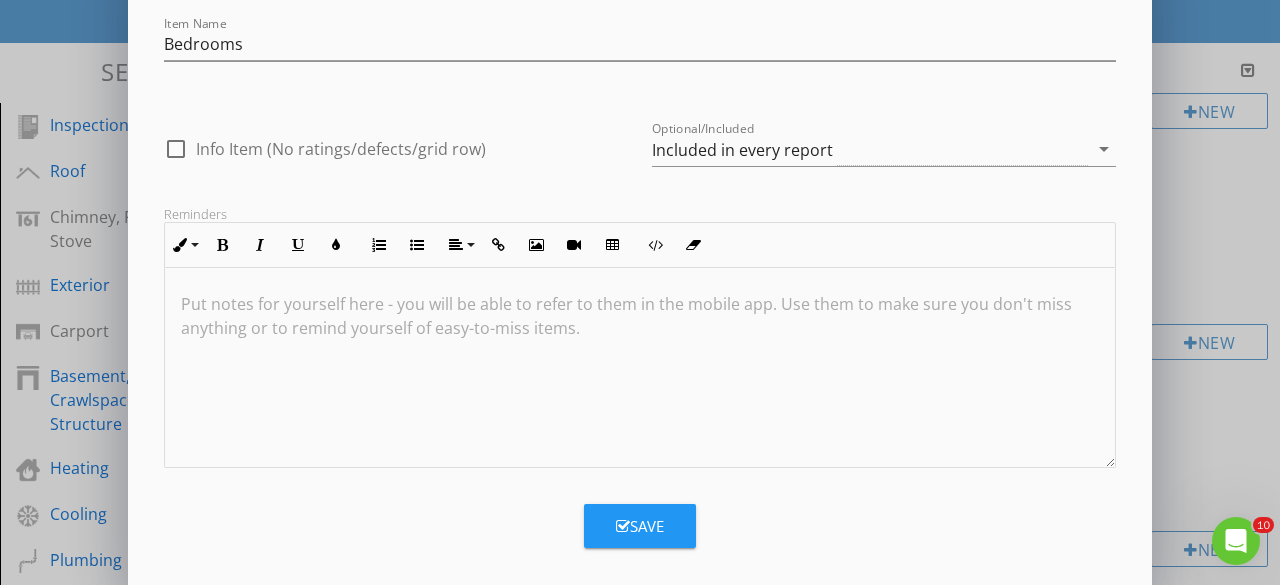 scroll, scrollTop: 85, scrollLeft: 0, axis: vertical 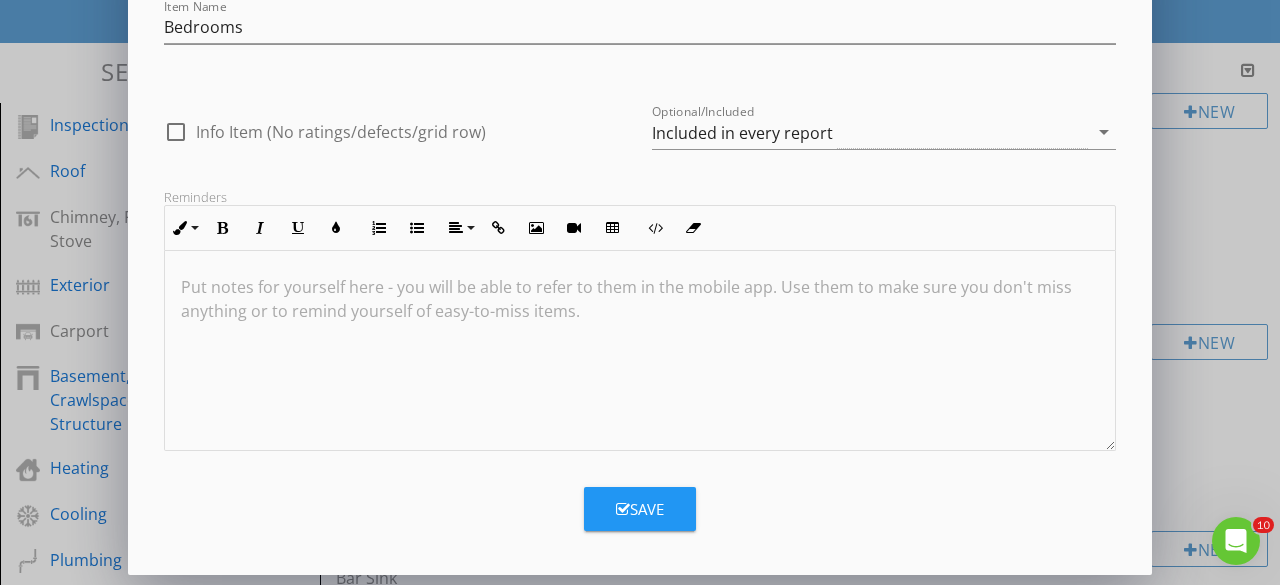 click on "Edit Item   Item Name Bedrooms     check_box_outline_blank Info Item (No ratings/defects/grid row)   Optional/Included Included in every report arrow_drop_down     Reminders   Inline Style XLarge Large Normal Small Light Small/Light Bold Italic Underline Colors Ordered List Unordered List Align Align Left Align Center Align Right Align Justify Insert Link Insert Image Insert Video Insert Table Code View Clear Formatting Put notes for yourself here - you will be able to refer to them in the mobile app. Use them to make sure you don't miss anything or to remind yourself of easy-to-miss items.
Save" at bounding box center (640, 251) 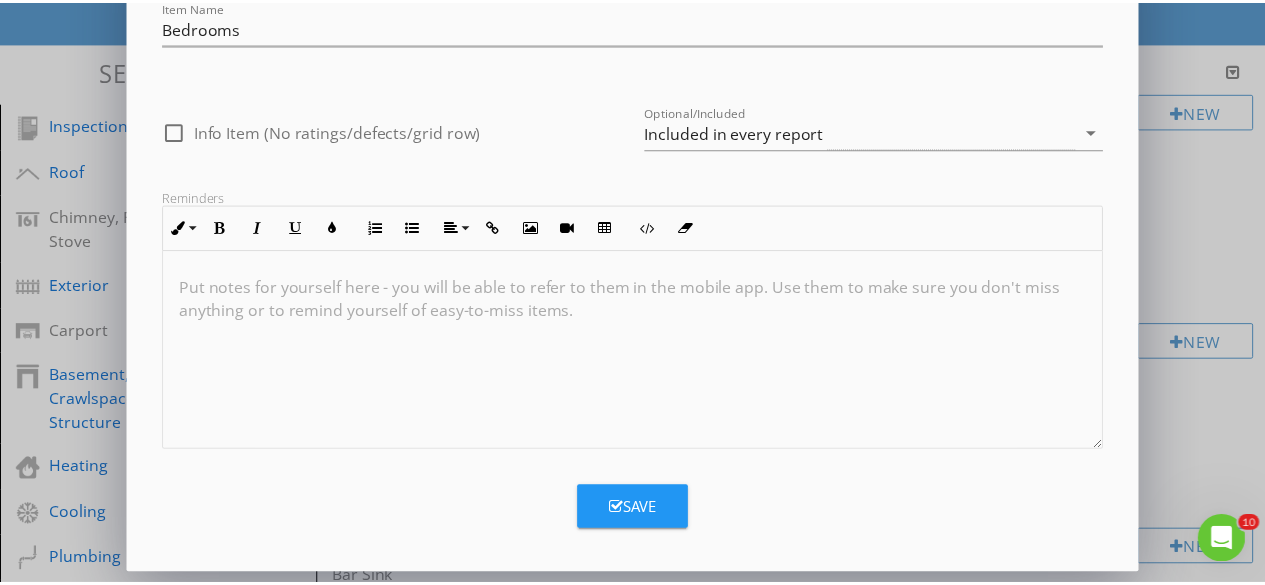 scroll, scrollTop: 0, scrollLeft: 0, axis: both 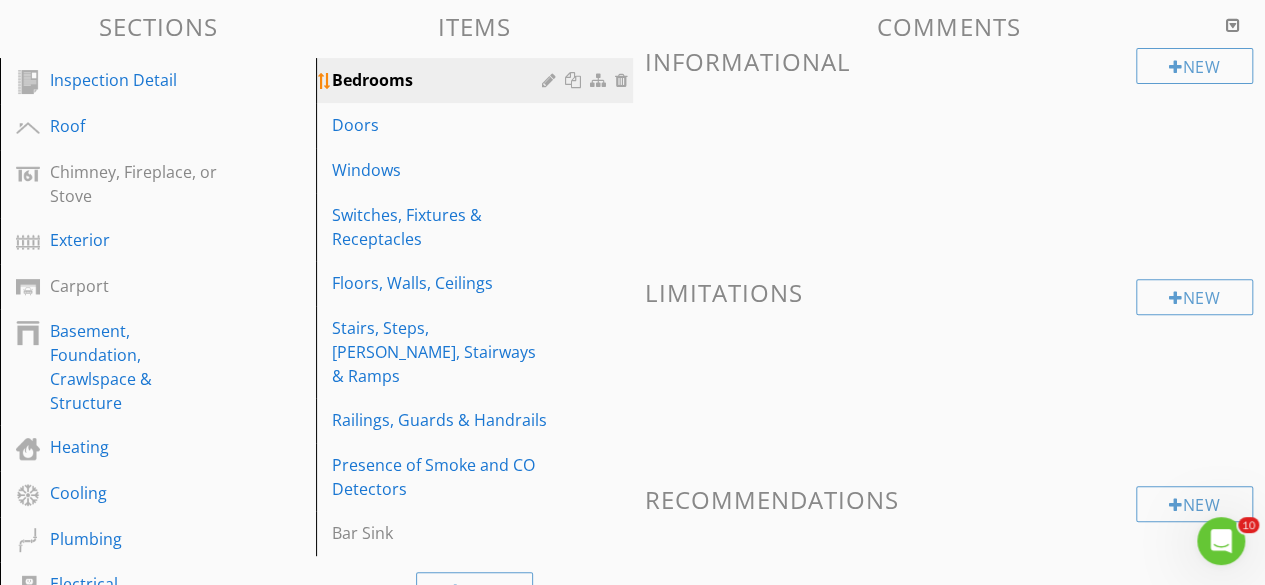click at bounding box center (624, 80) 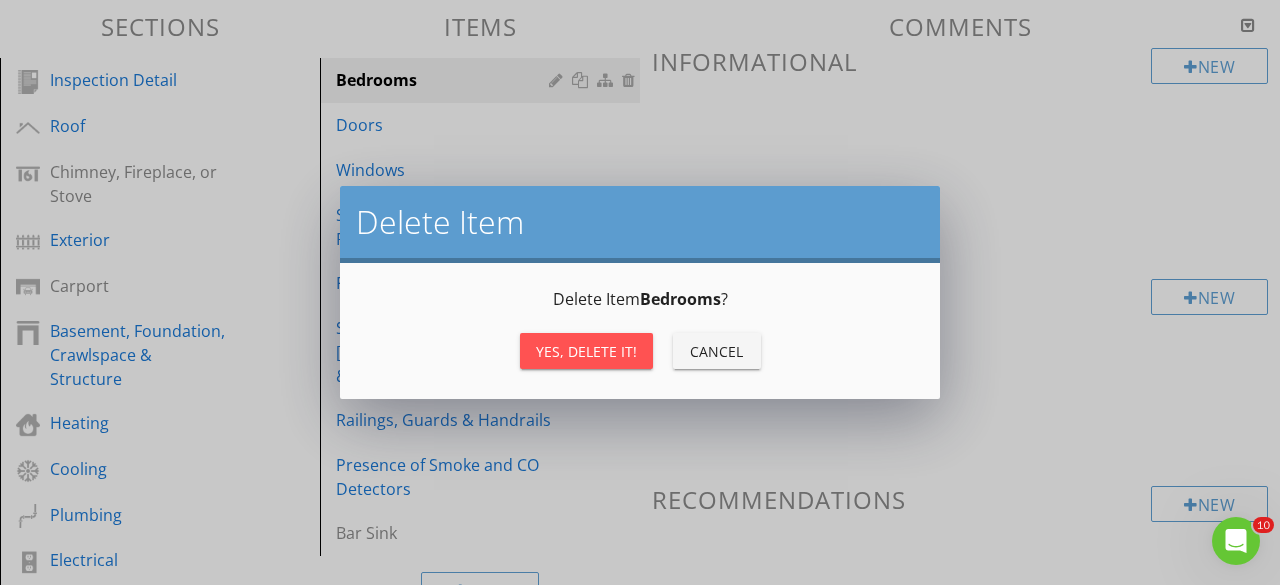click on "Yes, Delete it!" at bounding box center [586, 351] 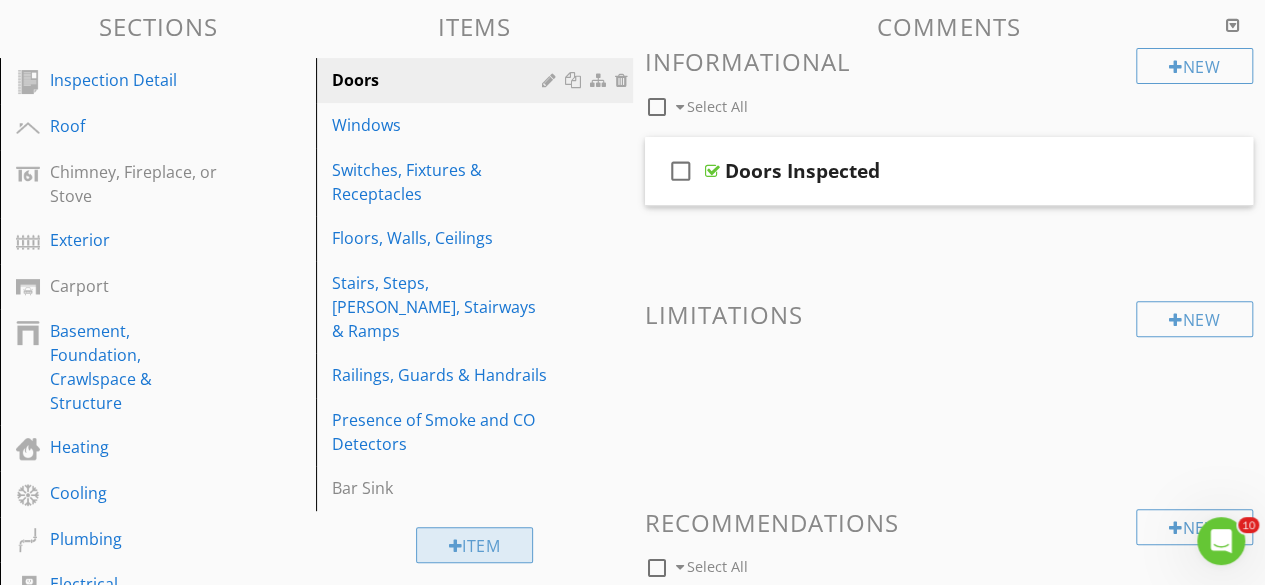 click on "Item" at bounding box center (475, 545) 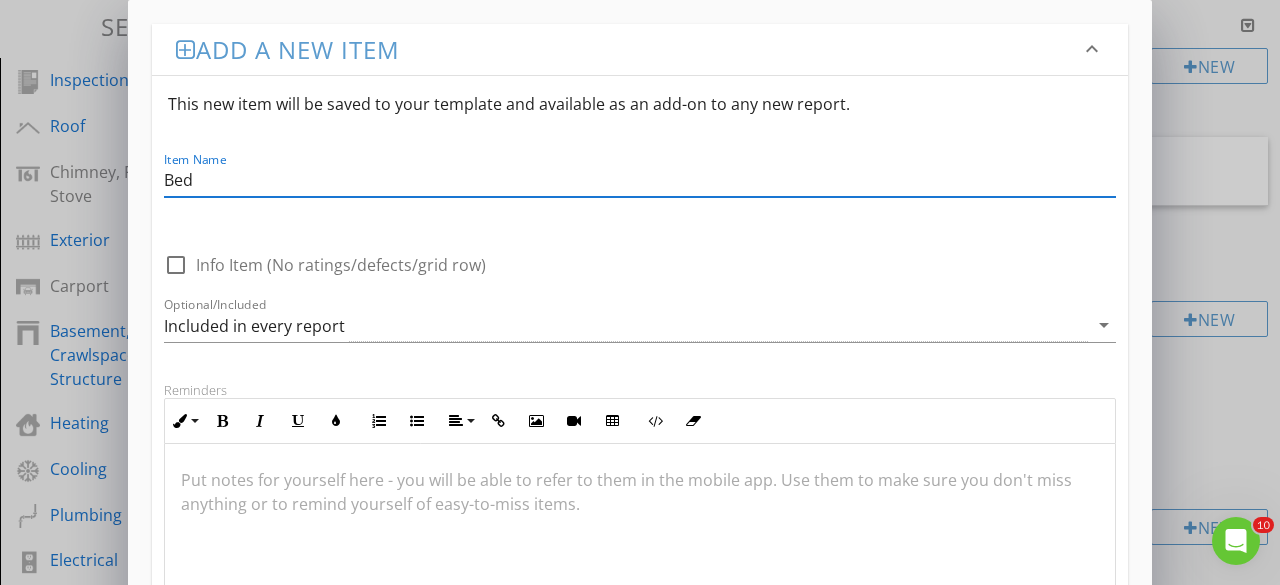 type on "Bedrooms" 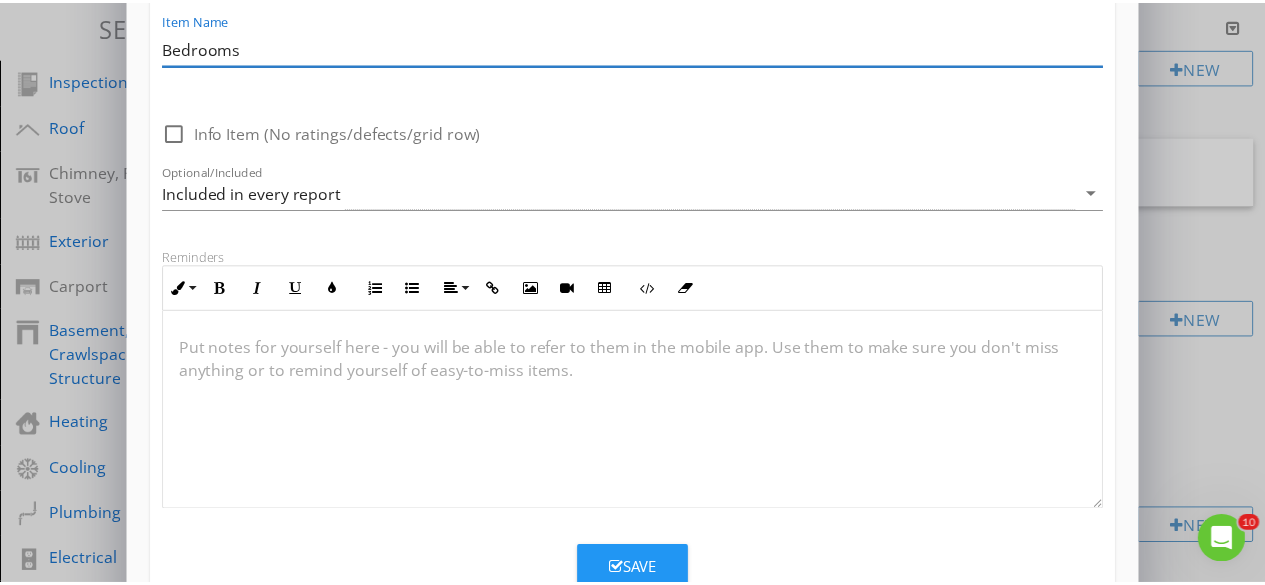 scroll, scrollTop: 139, scrollLeft: 0, axis: vertical 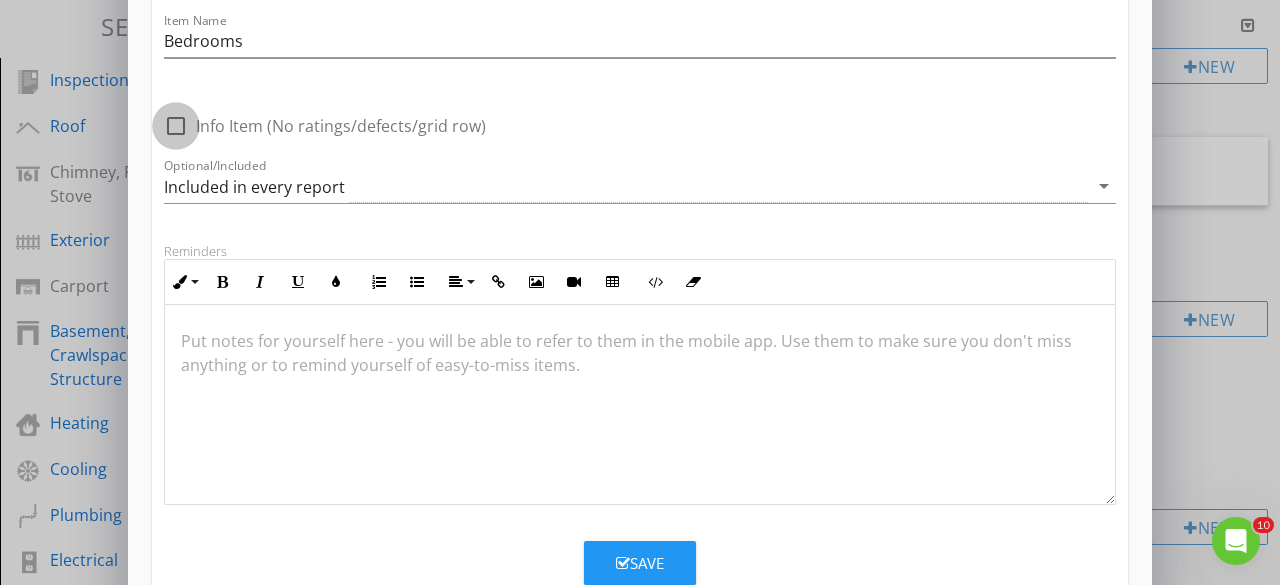 click at bounding box center (176, 126) 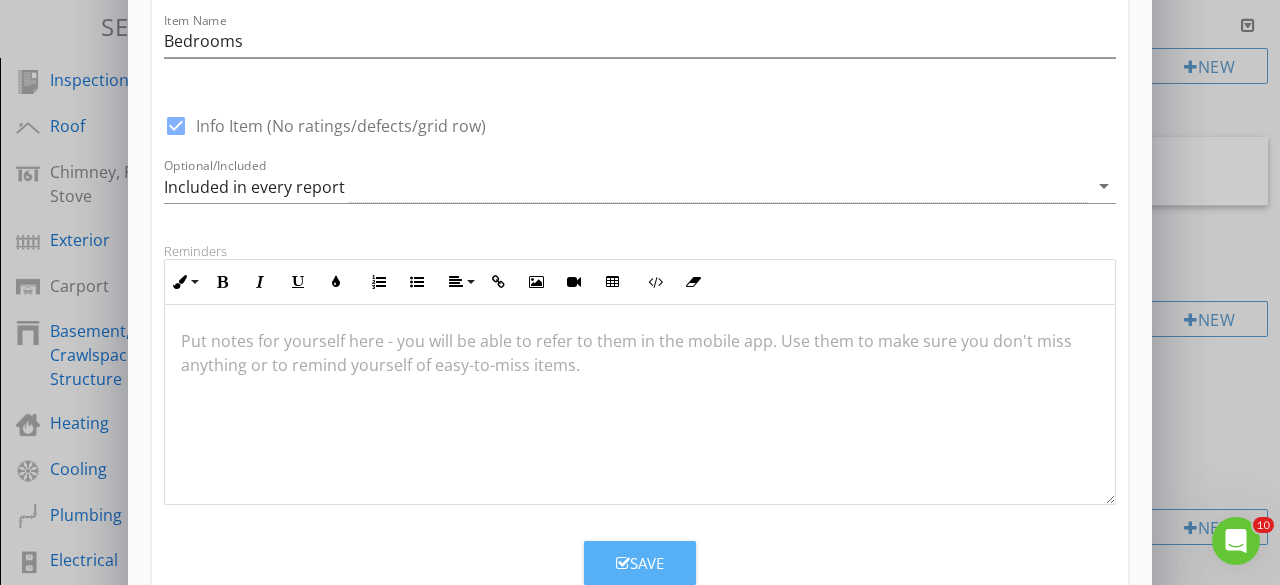 click on "Save" at bounding box center (640, 563) 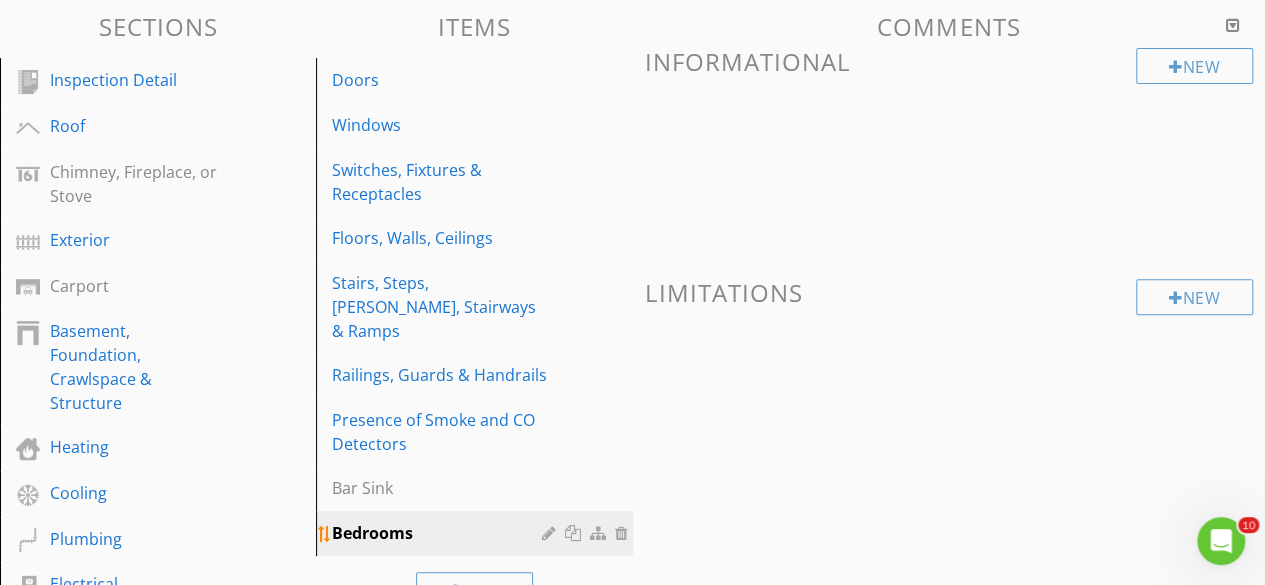 click on "Bedrooms" at bounding box center (439, 533) 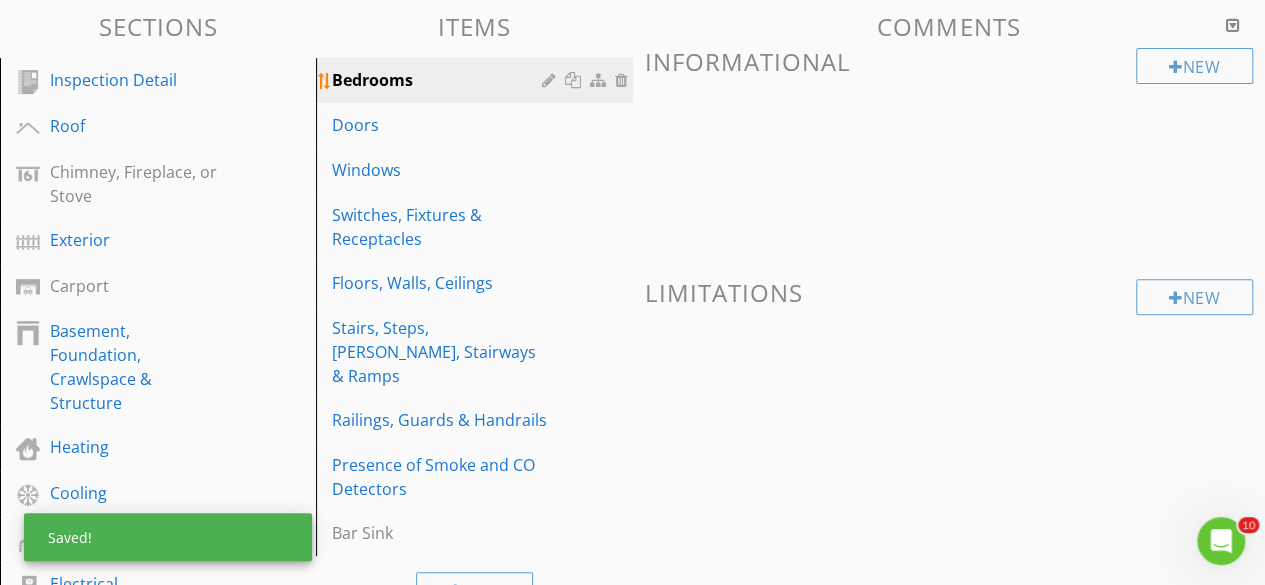 click on "Bedrooms" at bounding box center (439, 80) 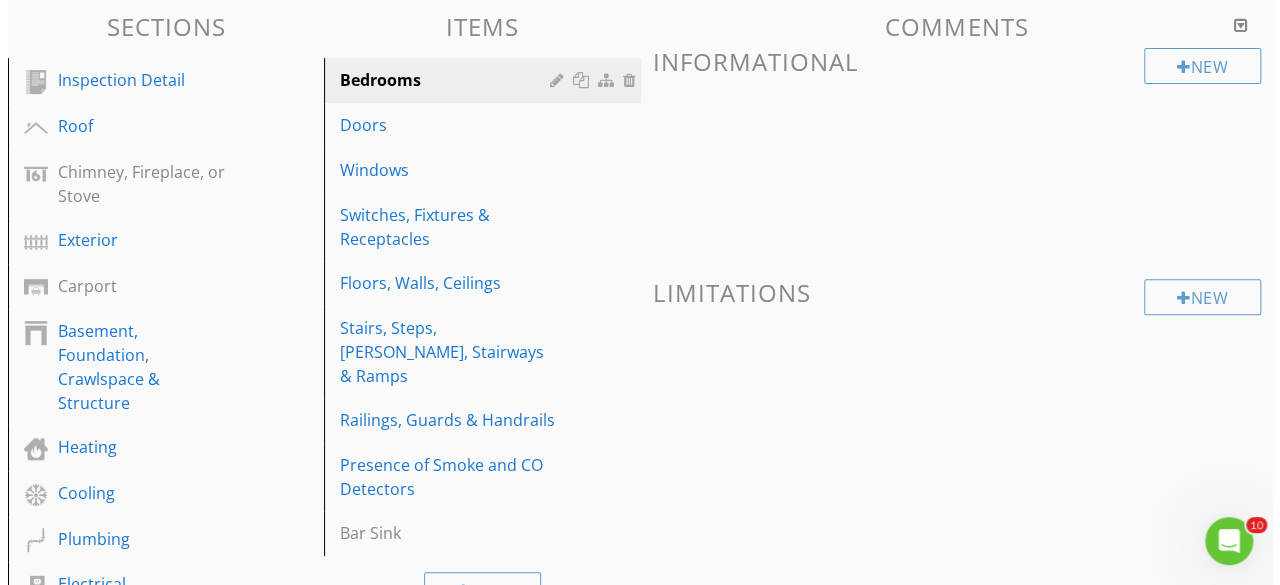 scroll, scrollTop: 0, scrollLeft: 0, axis: both 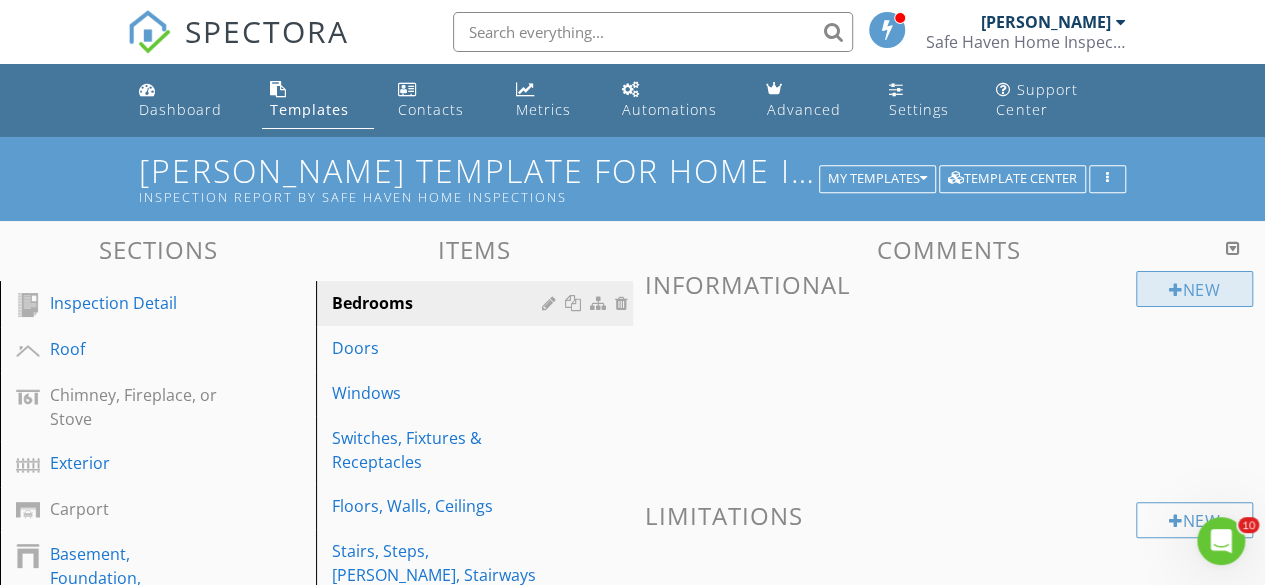click on "New" at bounding box center (1194, 289) 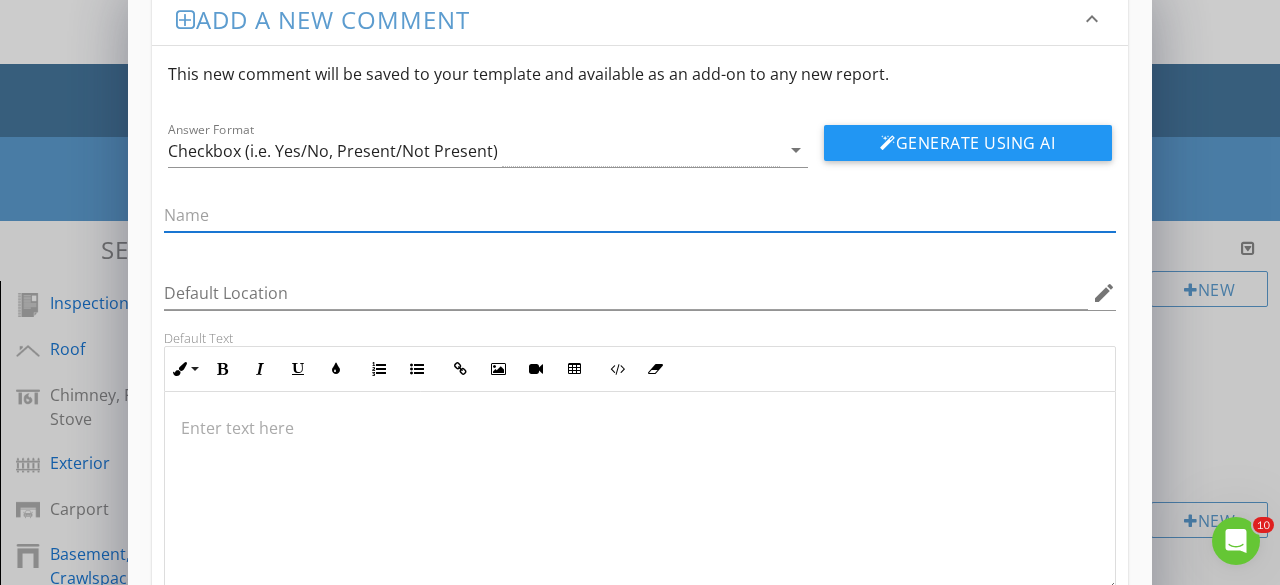scroll, scrollTop: 37, scrollLeft: 0, axis: vertical 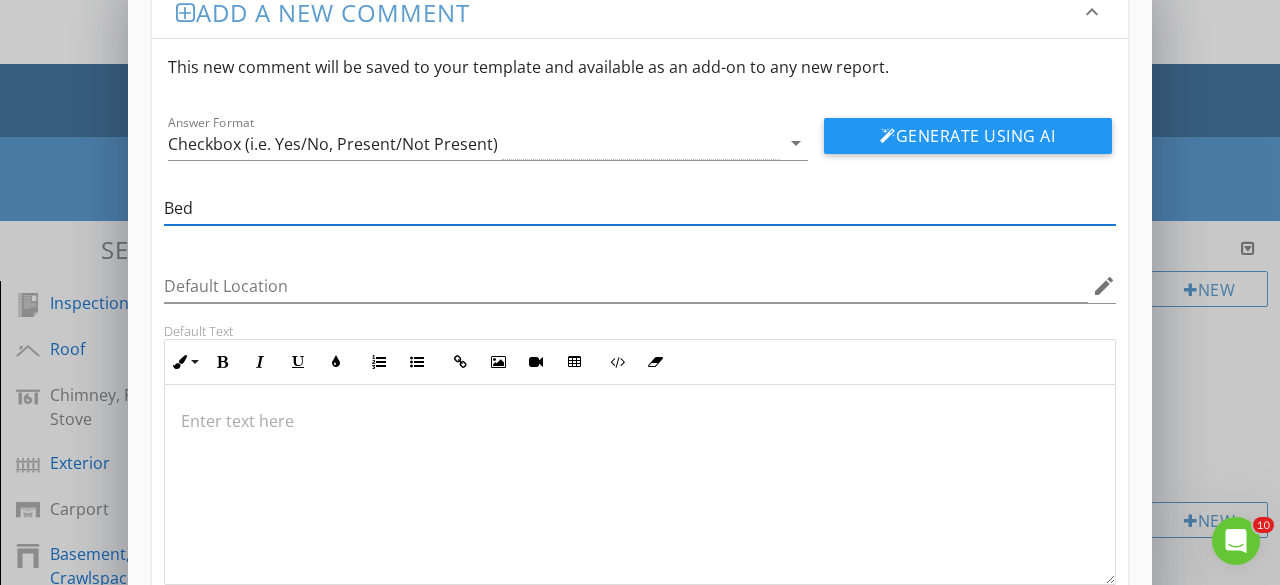 type on "Bedrooms" 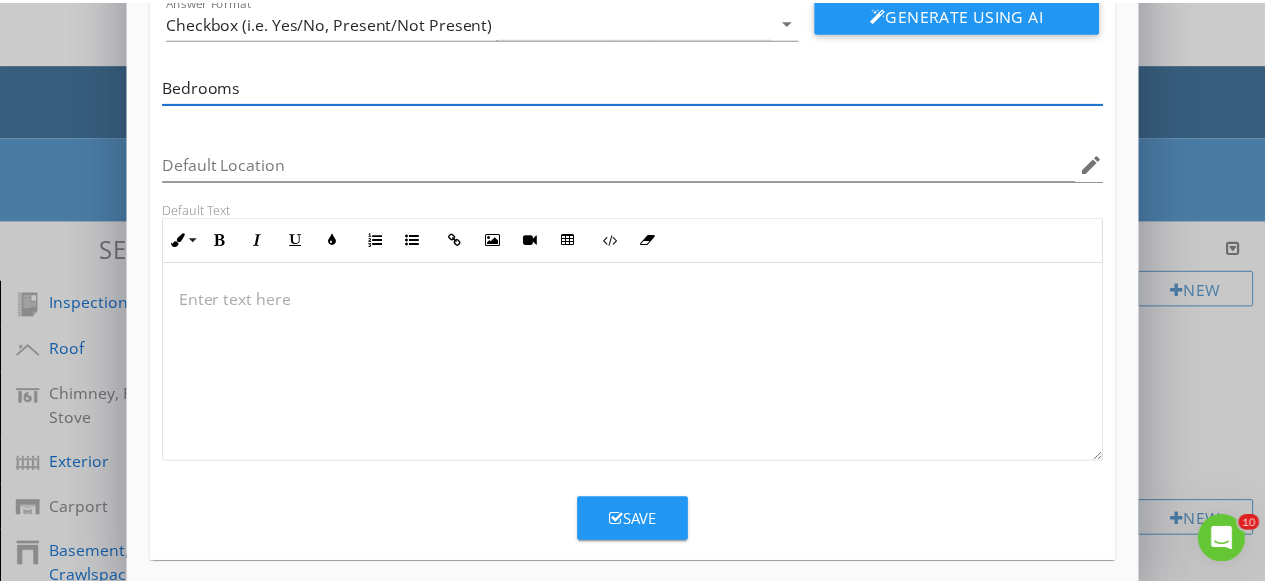 scroll, scrollTop: 170, scrollLeft: 0, axis: vertical 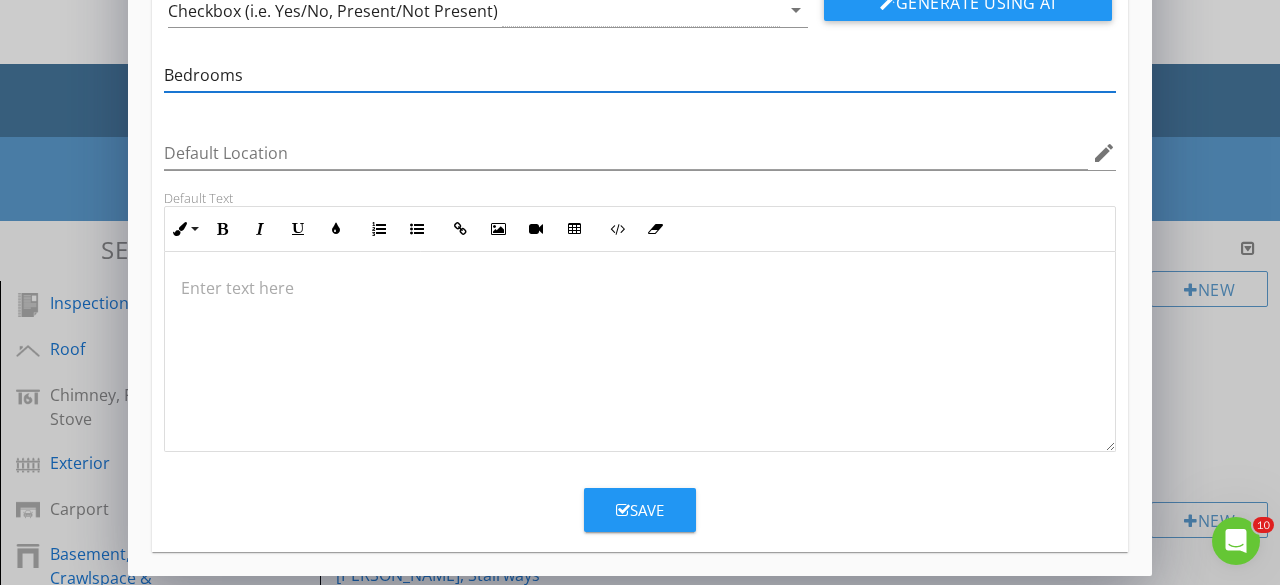 click on "Save" at bounding box center [640, 510] 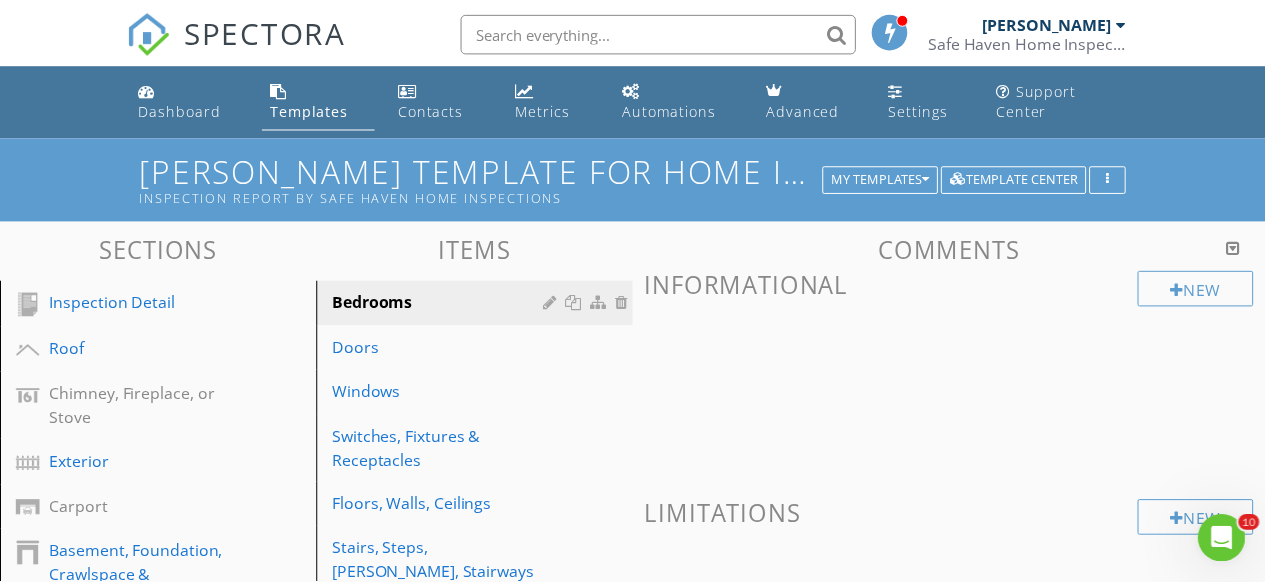 scroll, scrollTop: 74, scrollLeft: 0, axis: vertical 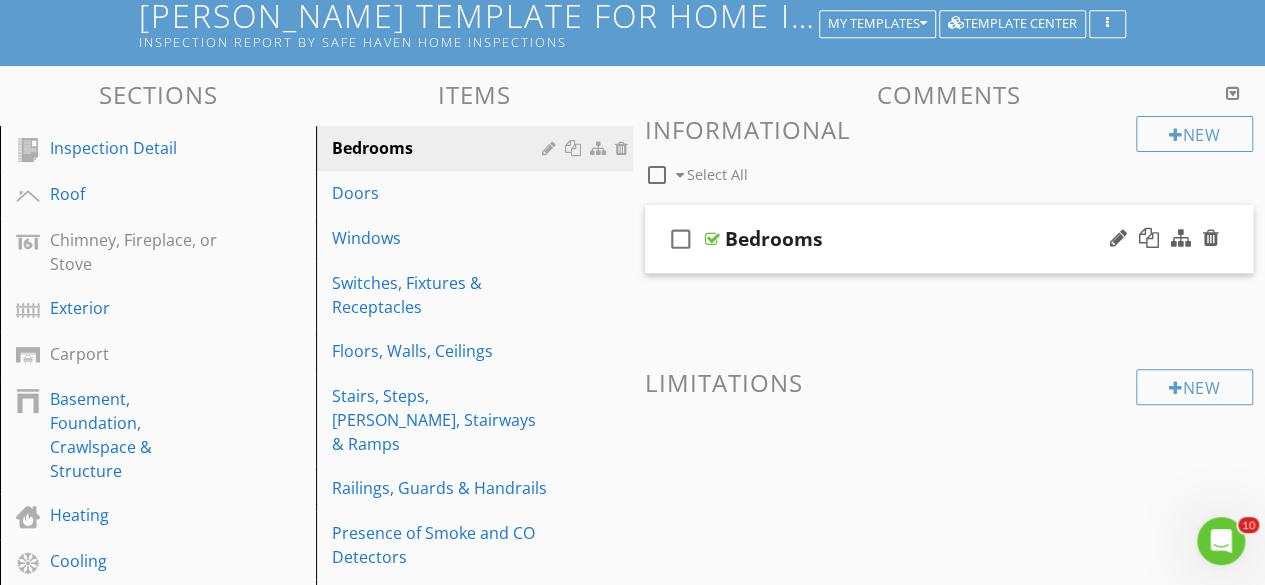 click on "check_box_outline_blank" at bounding box center (681, 239) 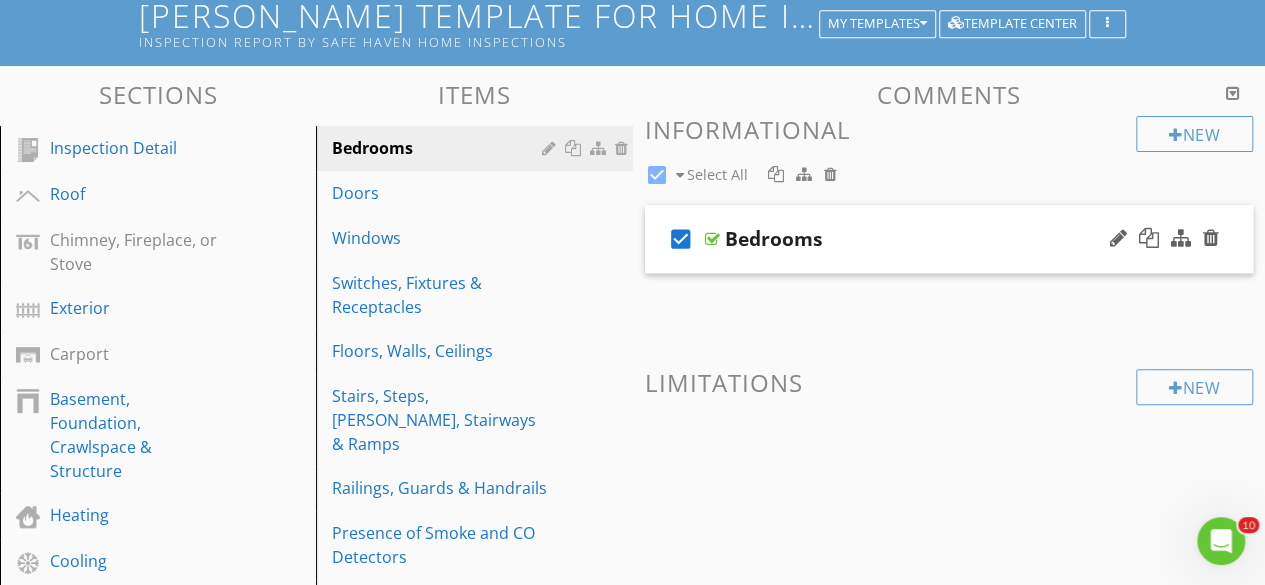 click on "check_box" at bounding box center (681, 239) 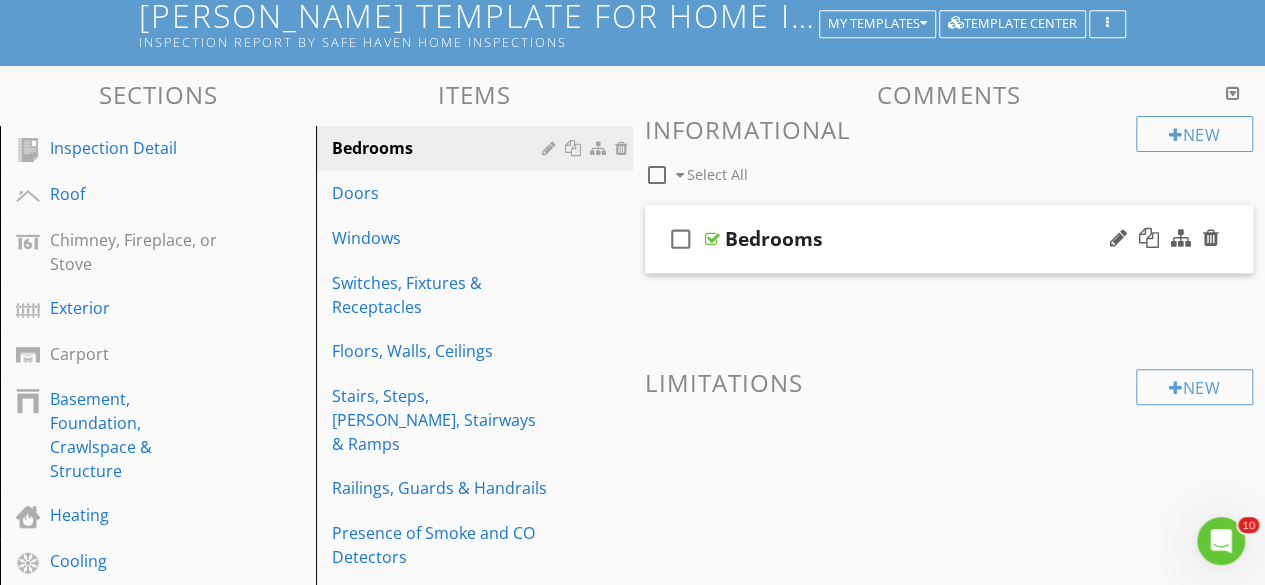 click on "Bedrooms" at bounding box center (938, 239) 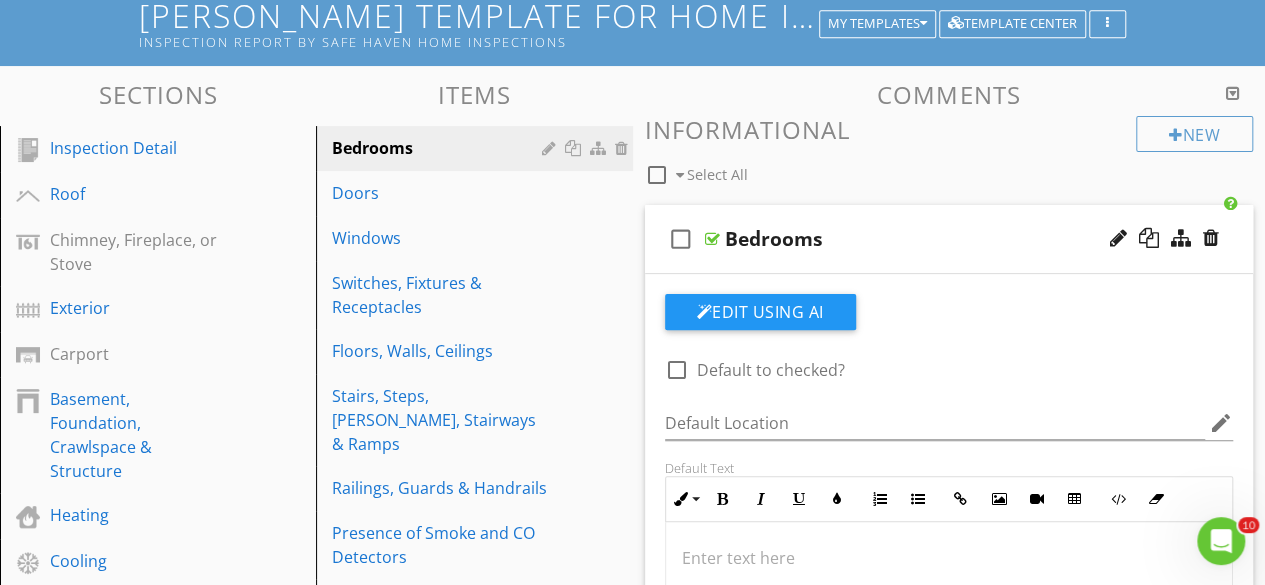 click at bounding box center [677, 370] 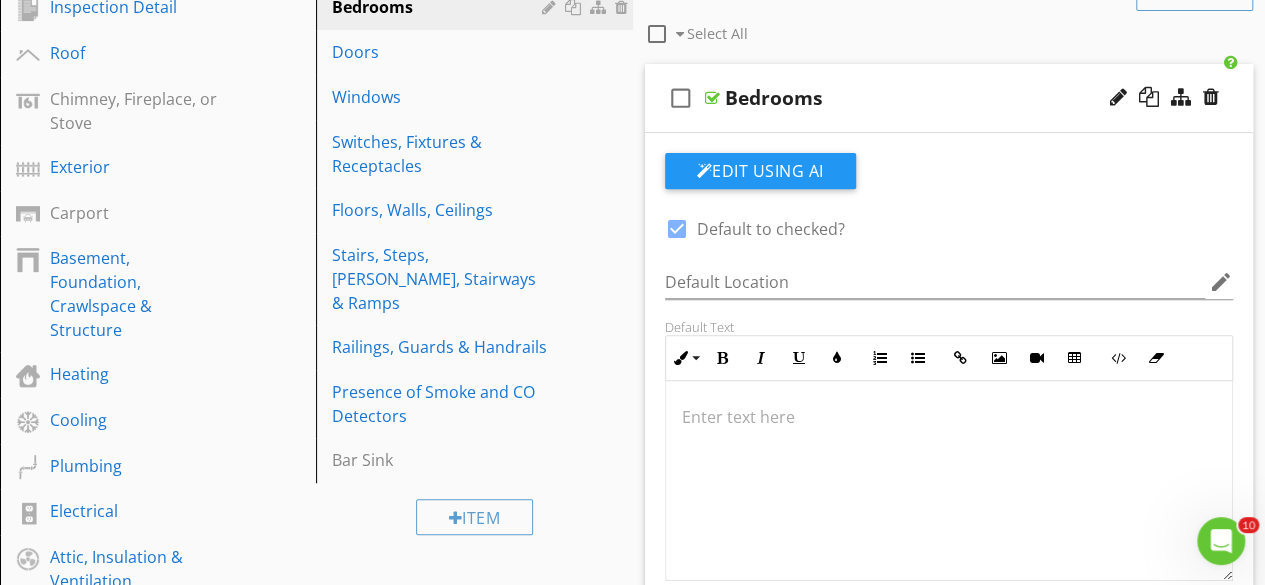 scroll, scrollTop: 166, scrollLeft: 0, axis: vertical 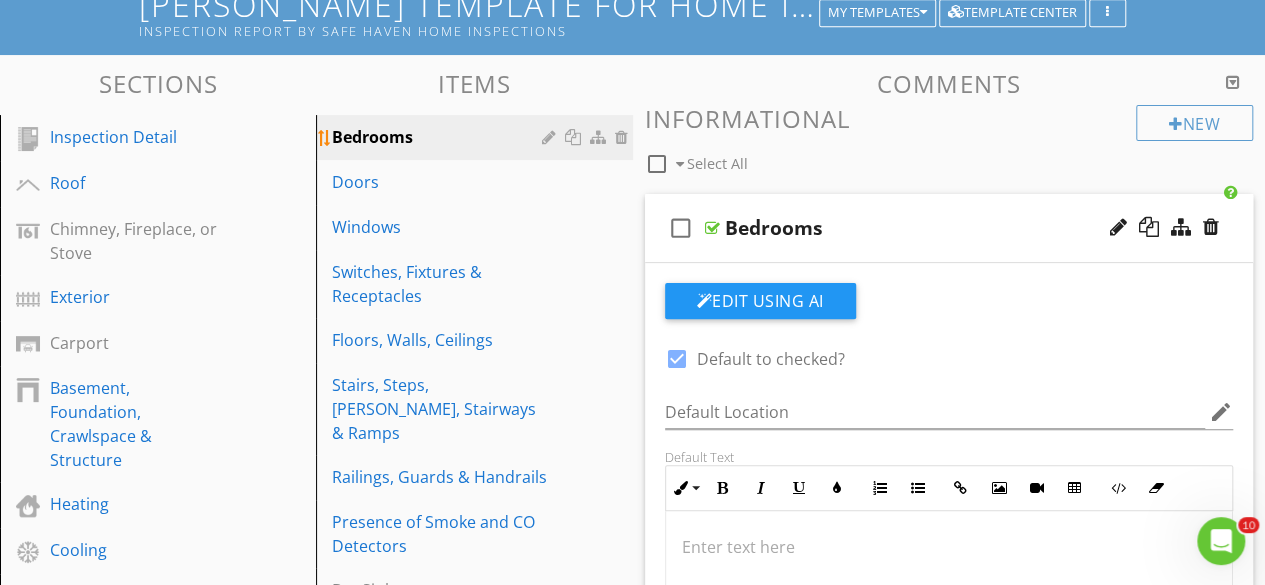 click on "Bedrooms" at bounding box center [439, 137] 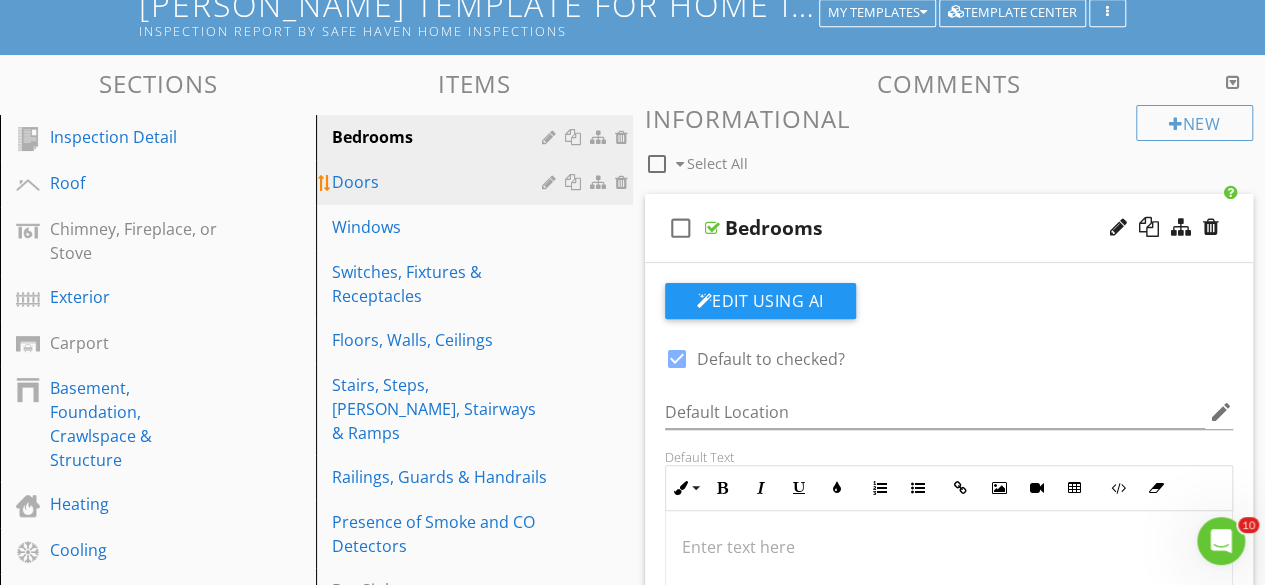 click on "Doors" at bounding box center [477, 182] 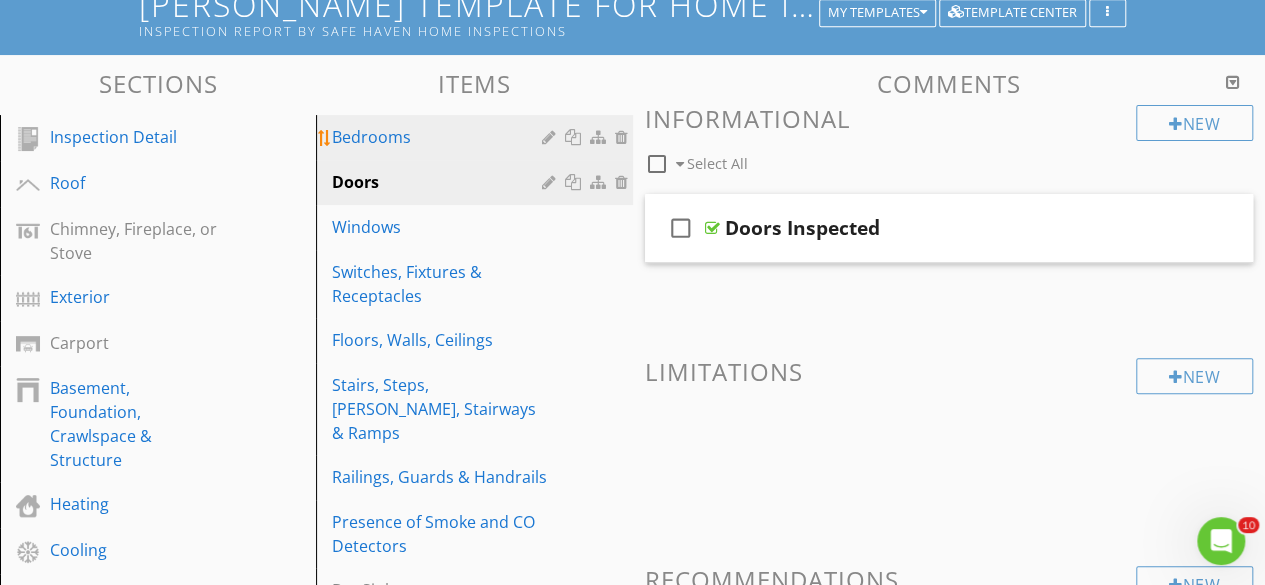 click on "Bedrooms" at bounding box center (439, 137) 